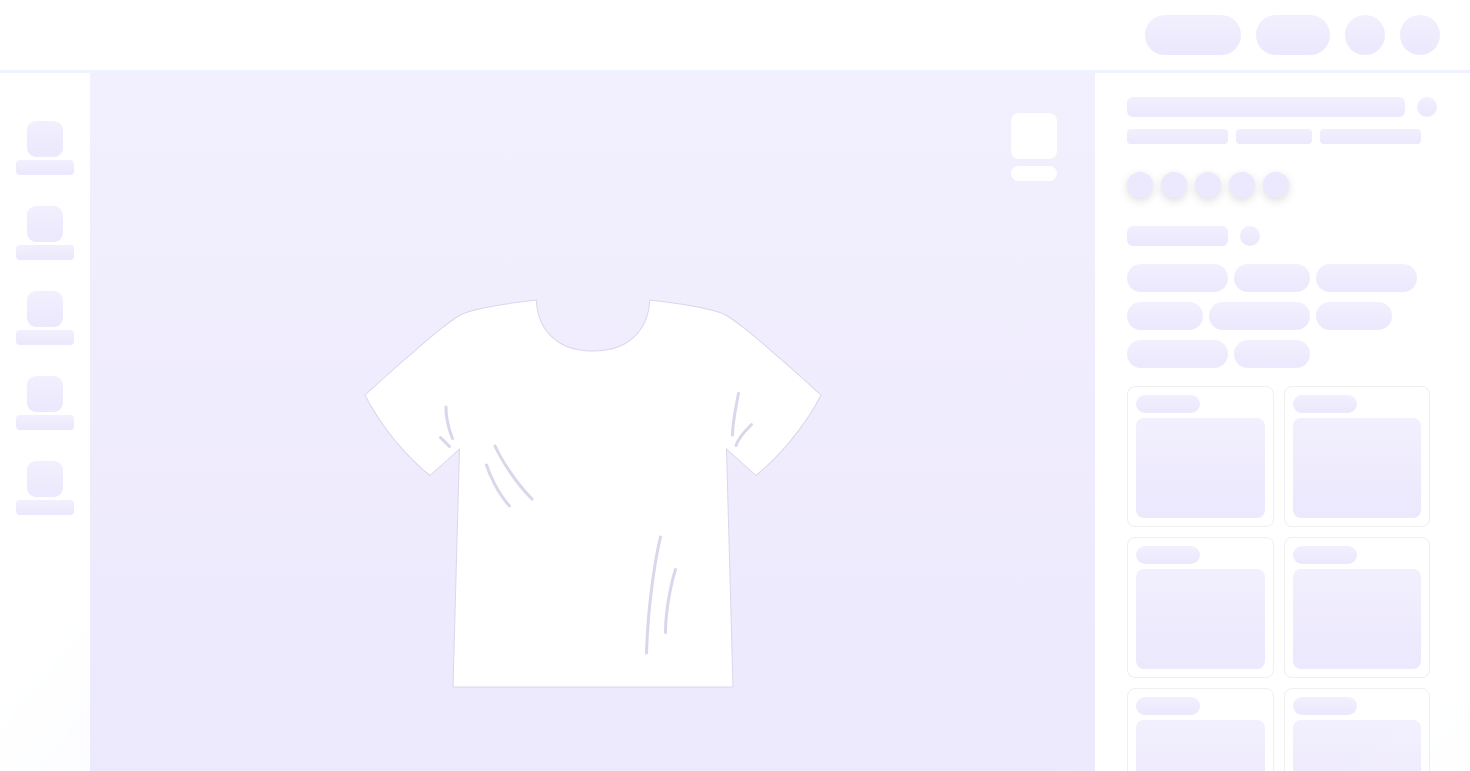scroll, scrollTop: 0, scrollLeft: 0, axis: both 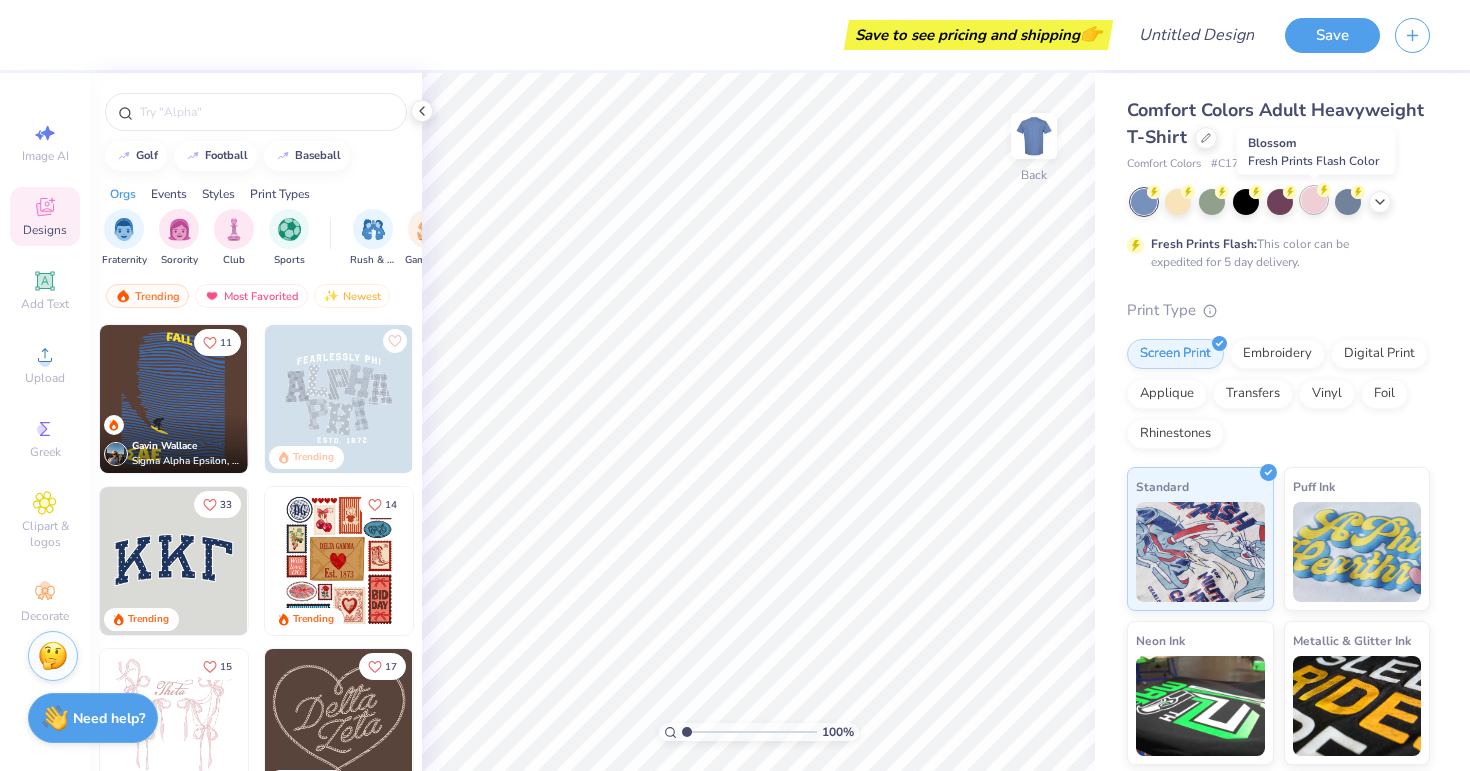 click at bounding box center [1314, 200] 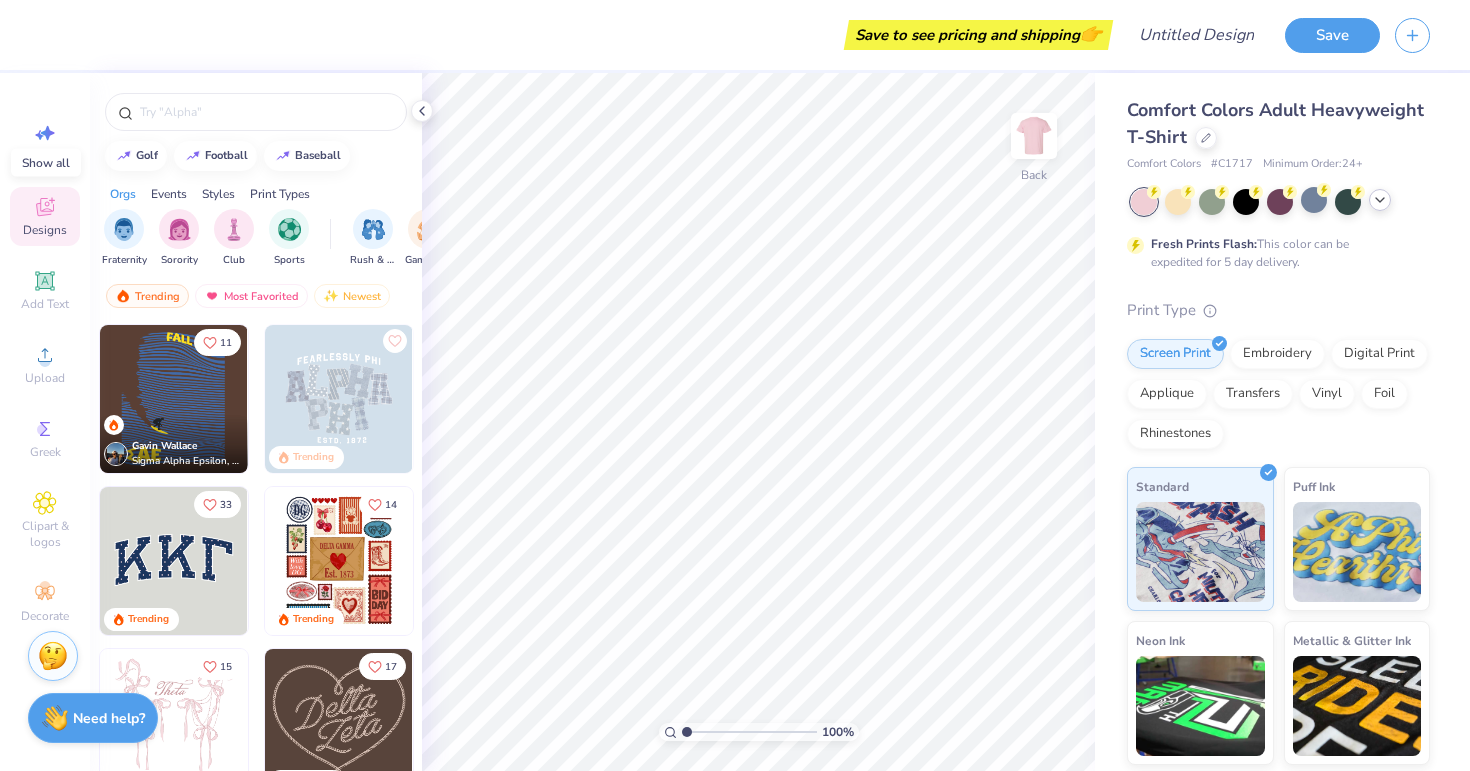 click at bounding box center [1380, 200] 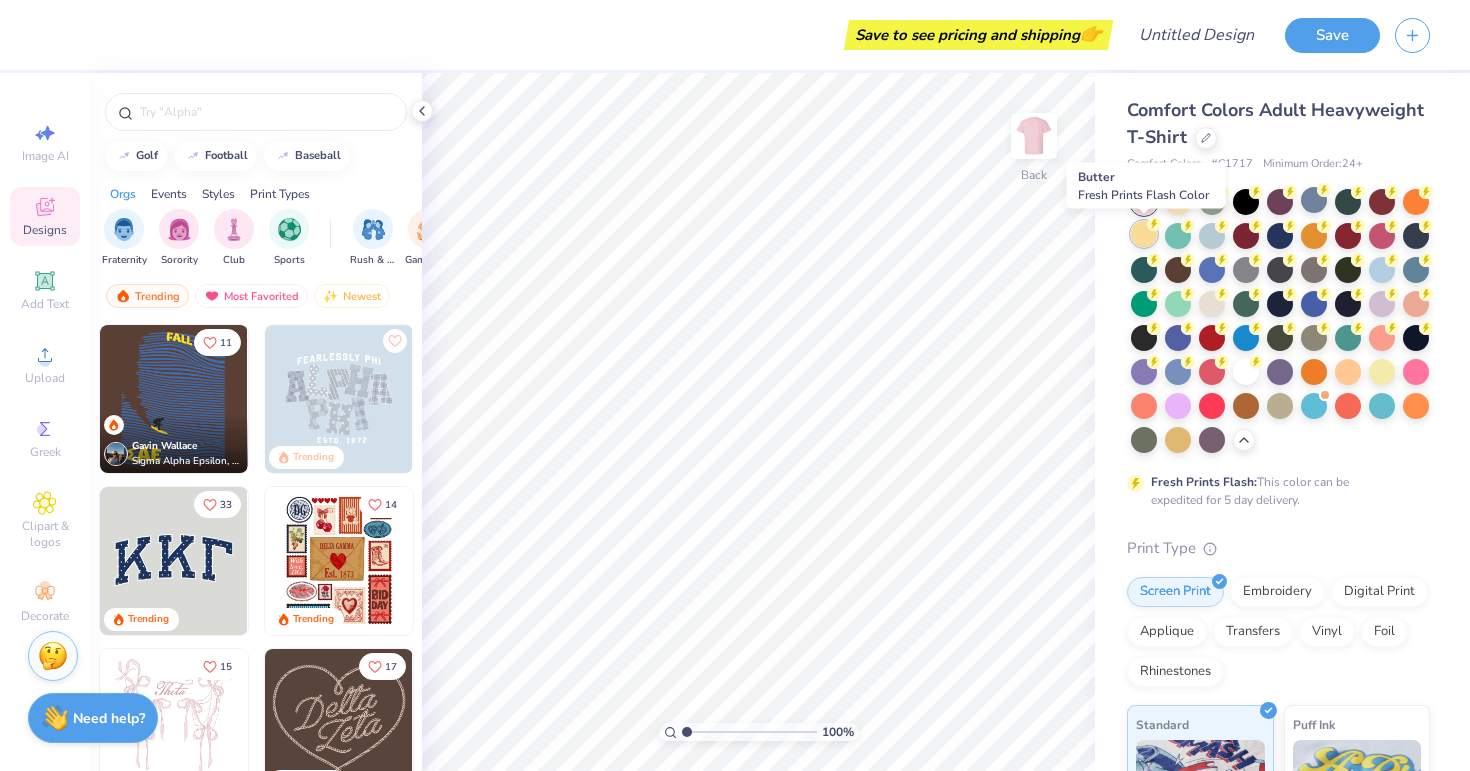 click at bounding box center [1144, 234] 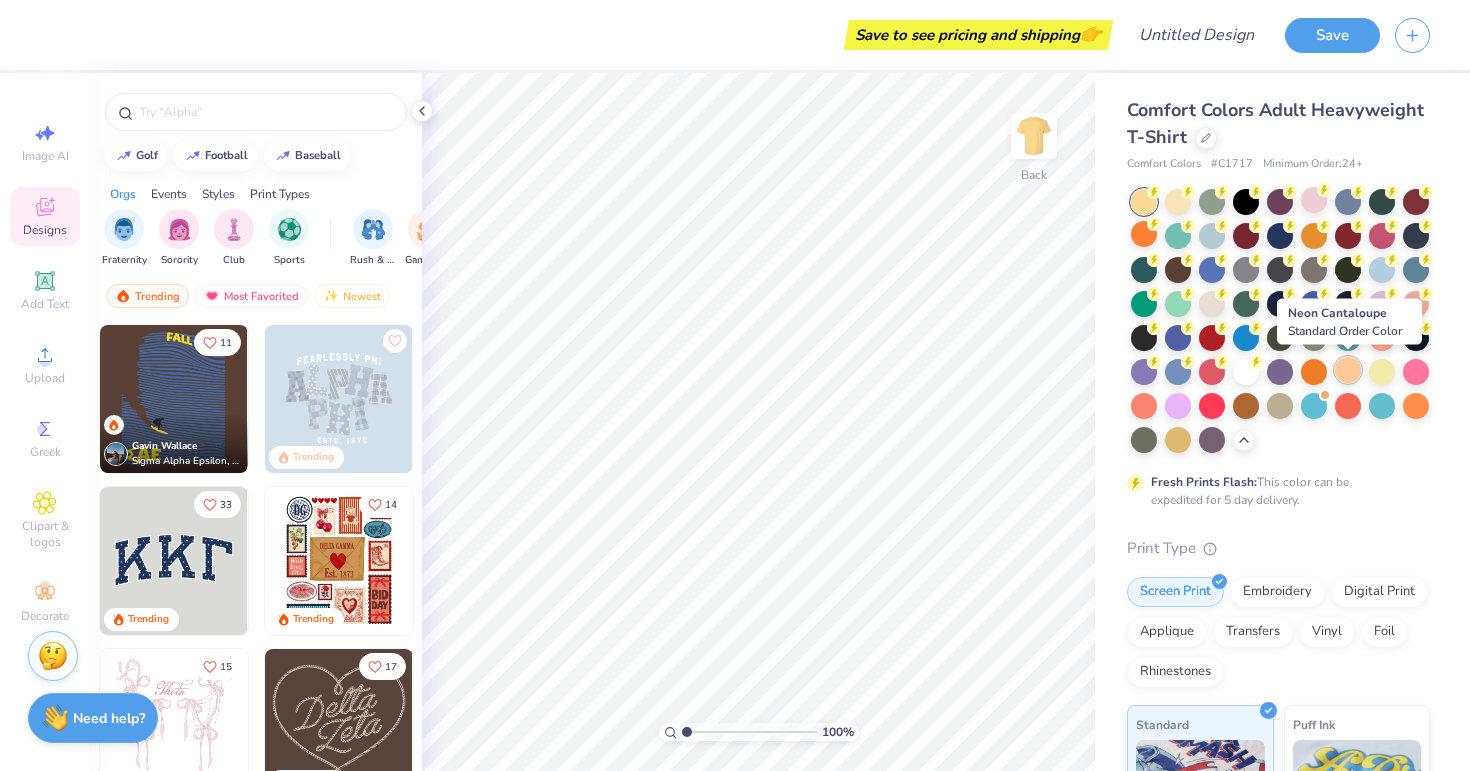 click at bounding box center [1348, 370] 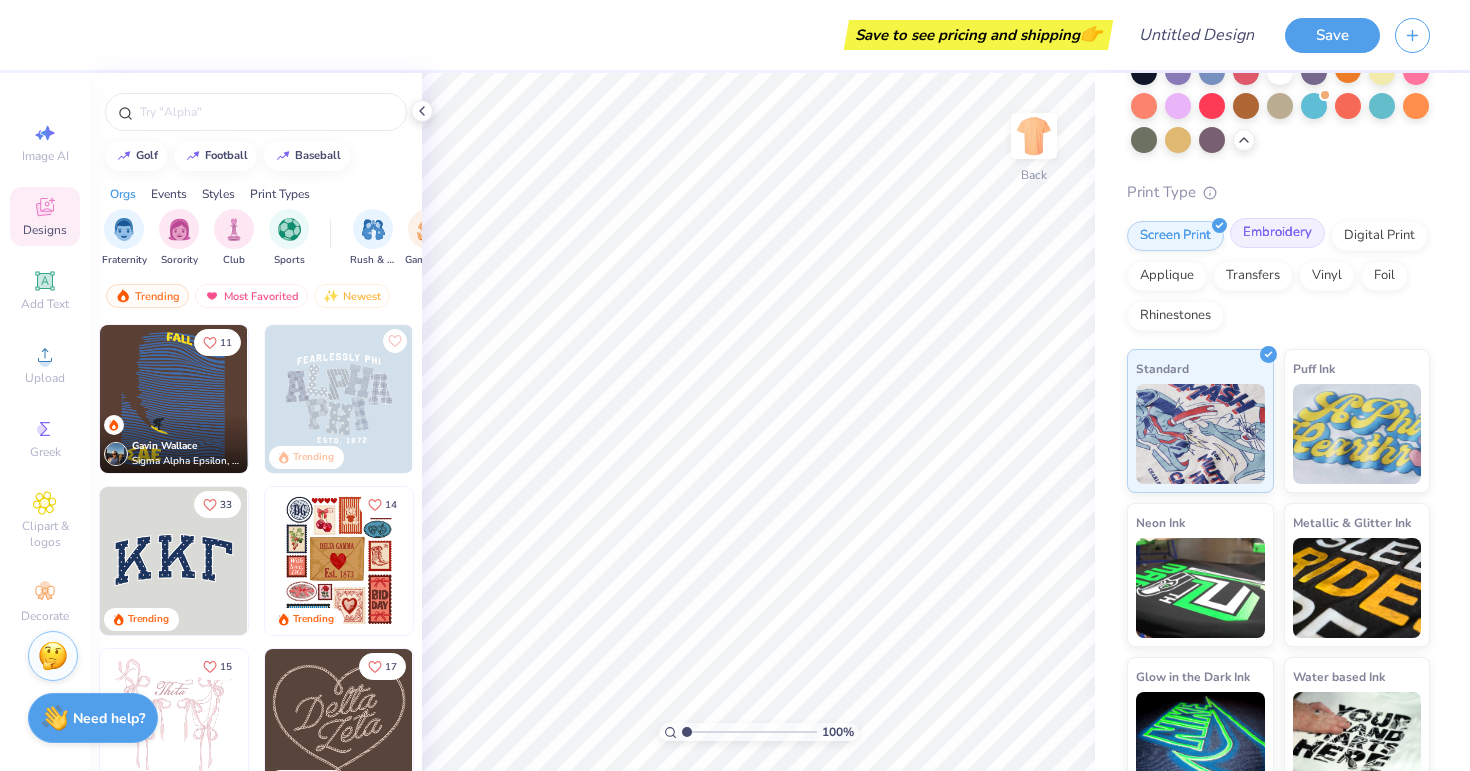 scroll, scrollTop: 330, scrollLeft: 0, axis: vertical 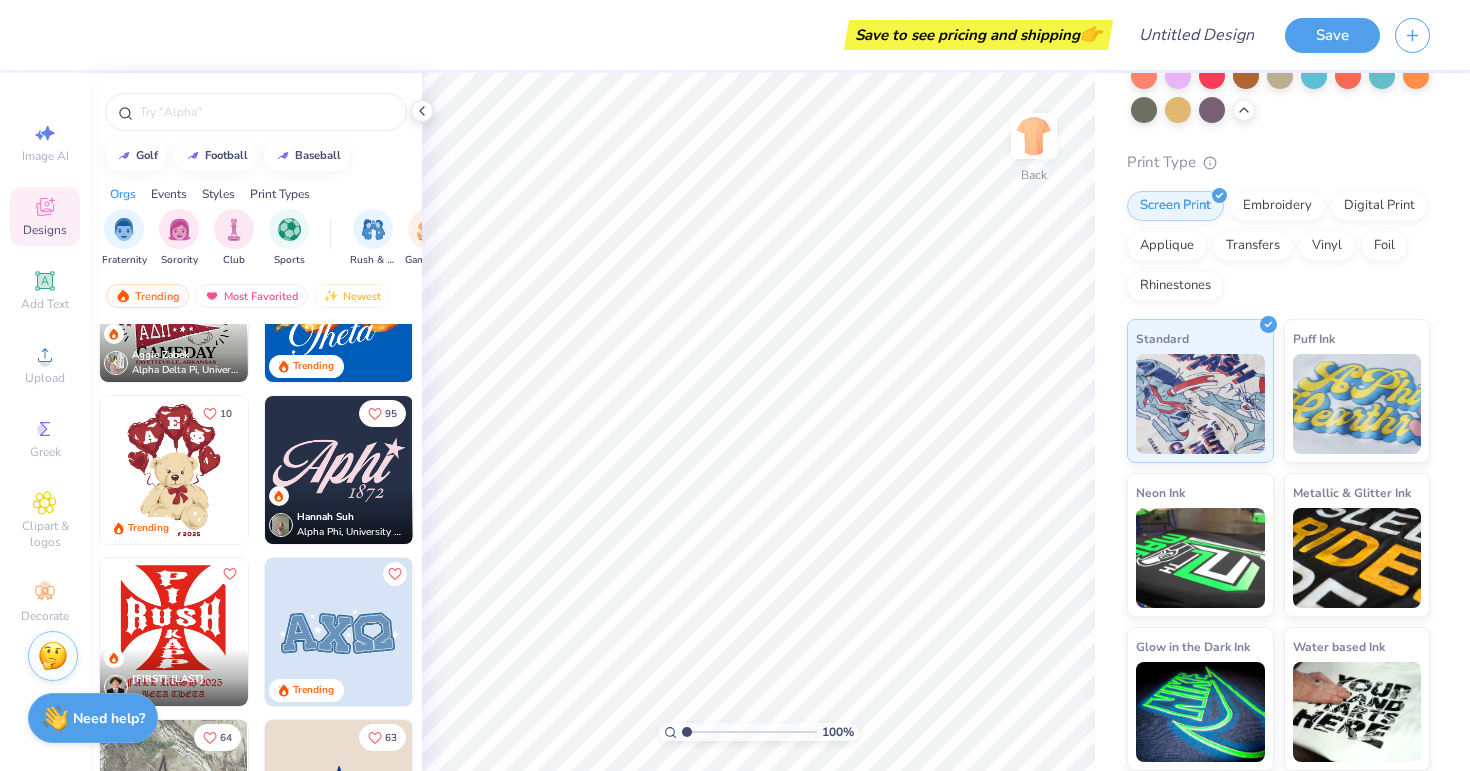 click at bounding box center (339, 470) 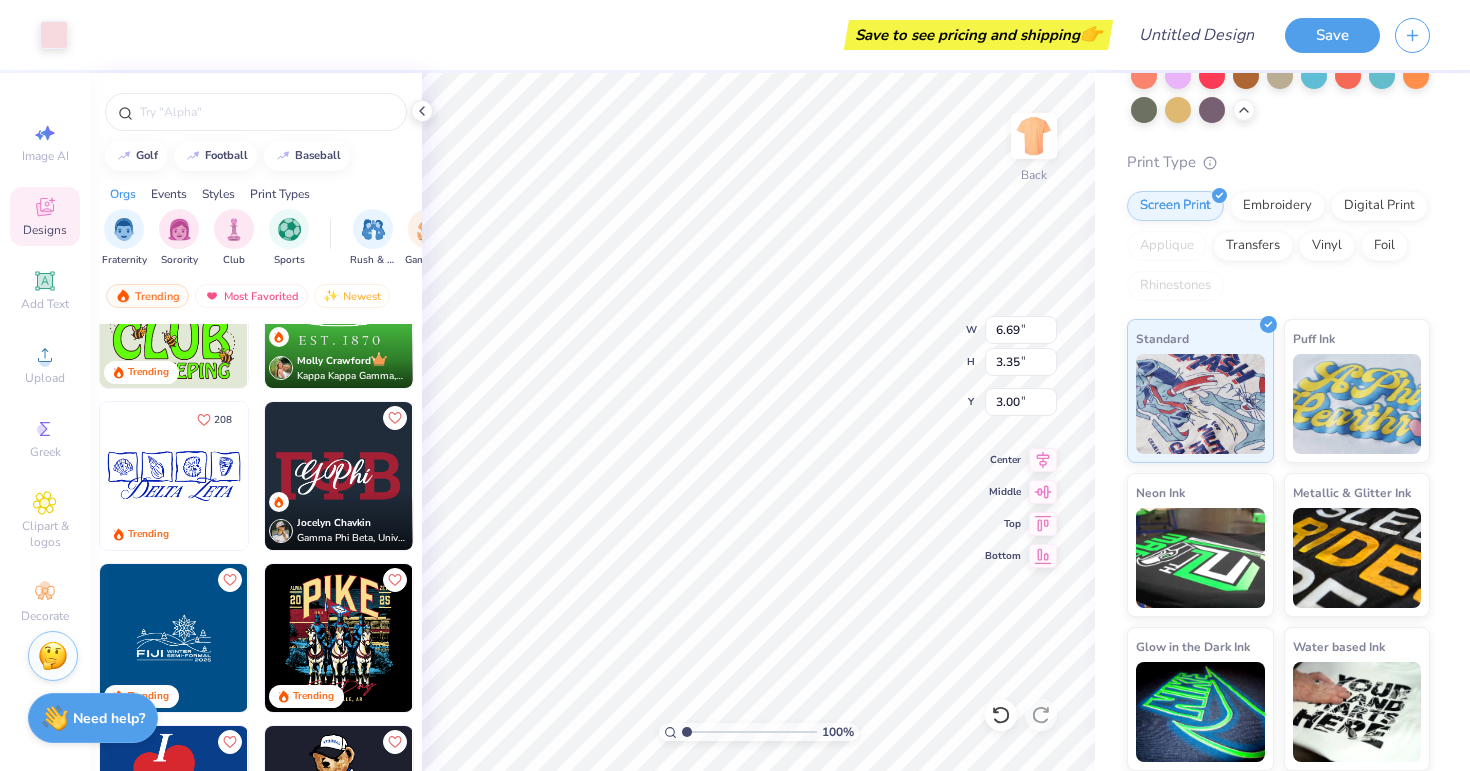 scroll, scrollTop: 2048, scrollLeft: 0, axis: vertical 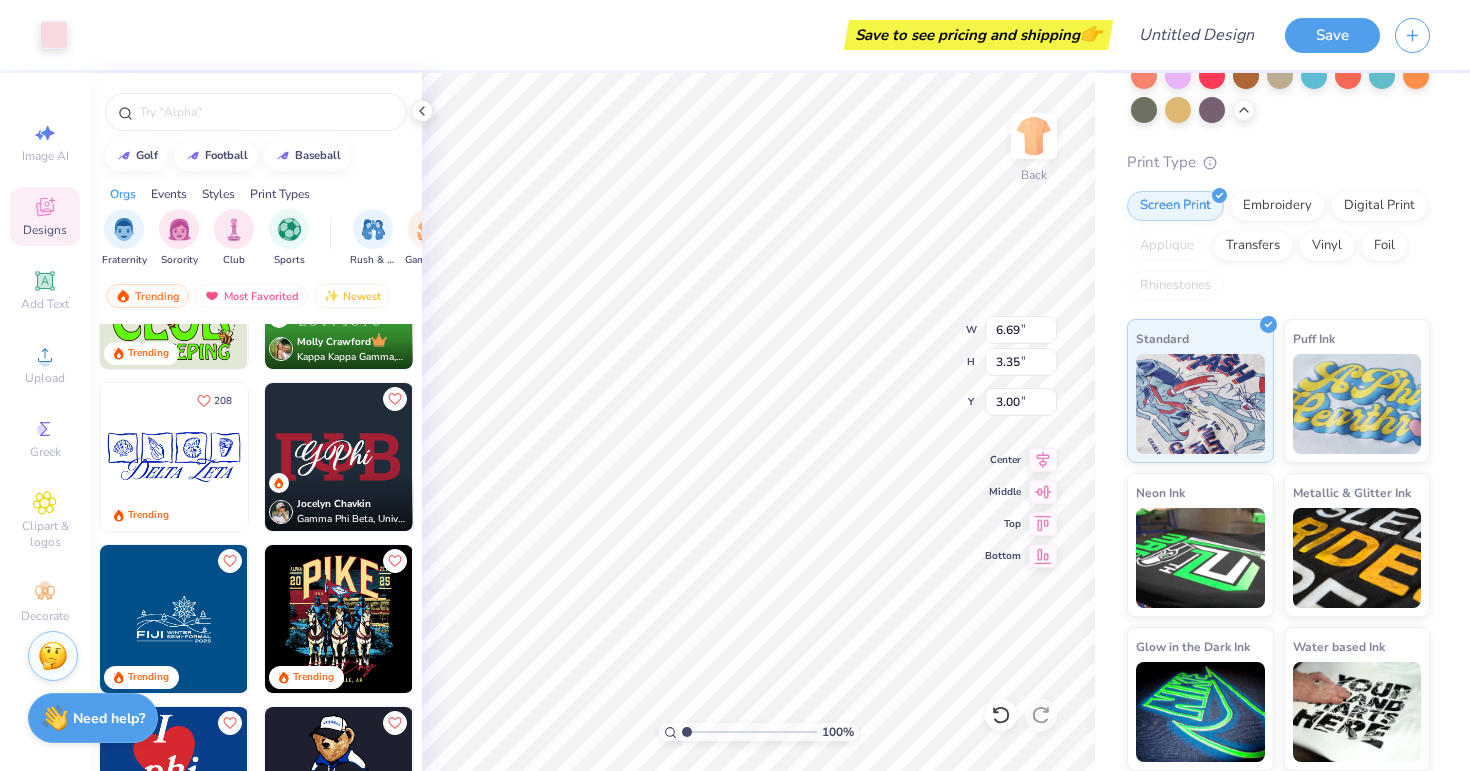 click at bounding box center (339, 457) 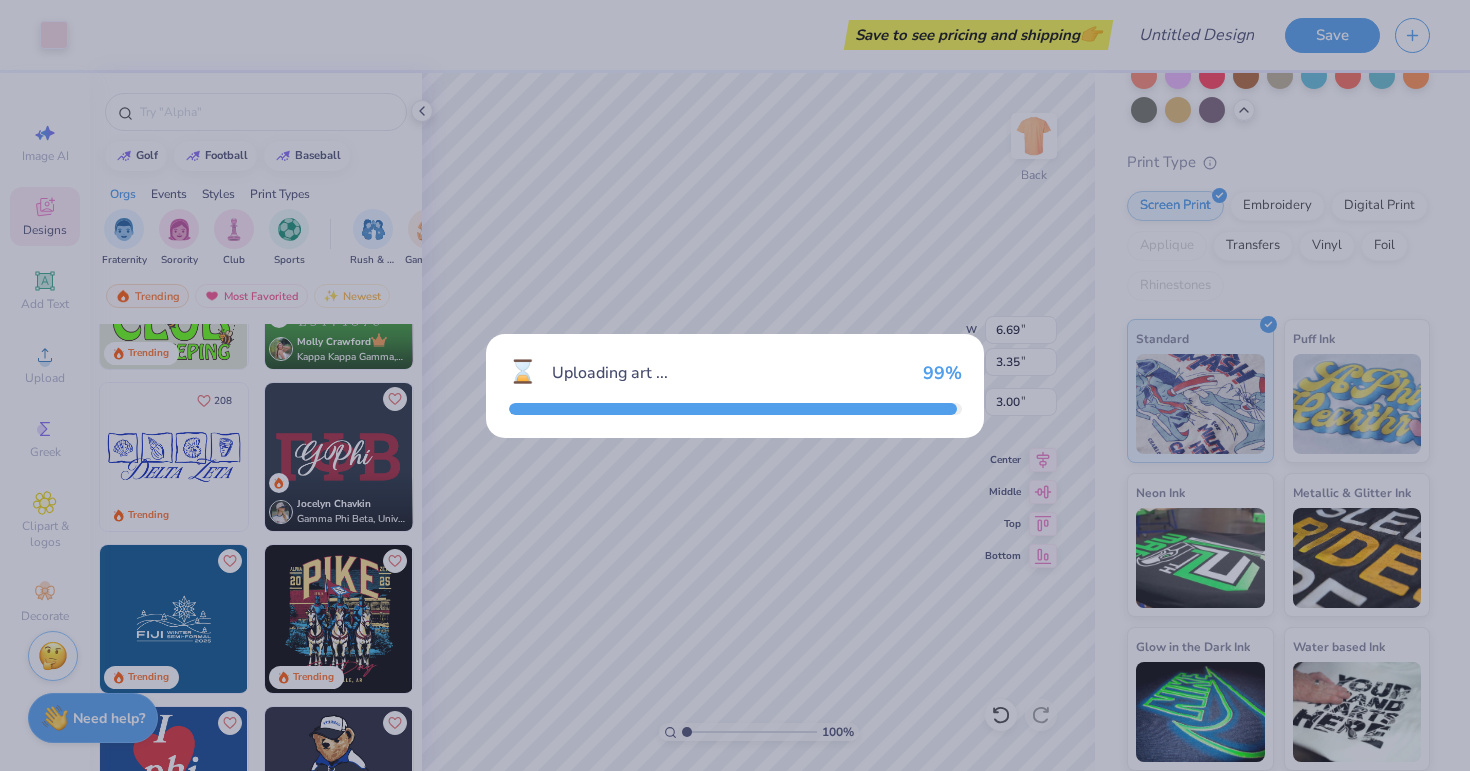 type on "7.22" 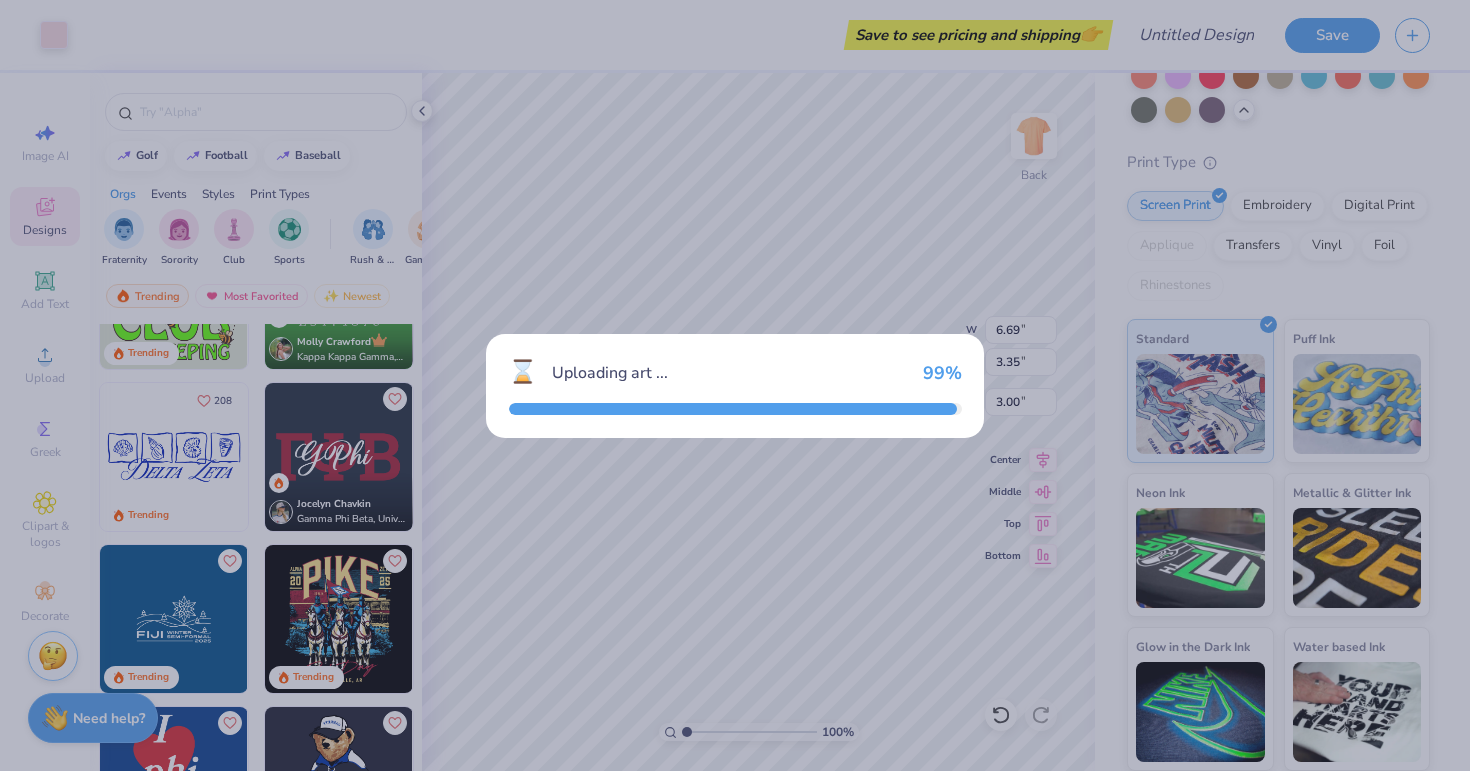 type on "2.78" 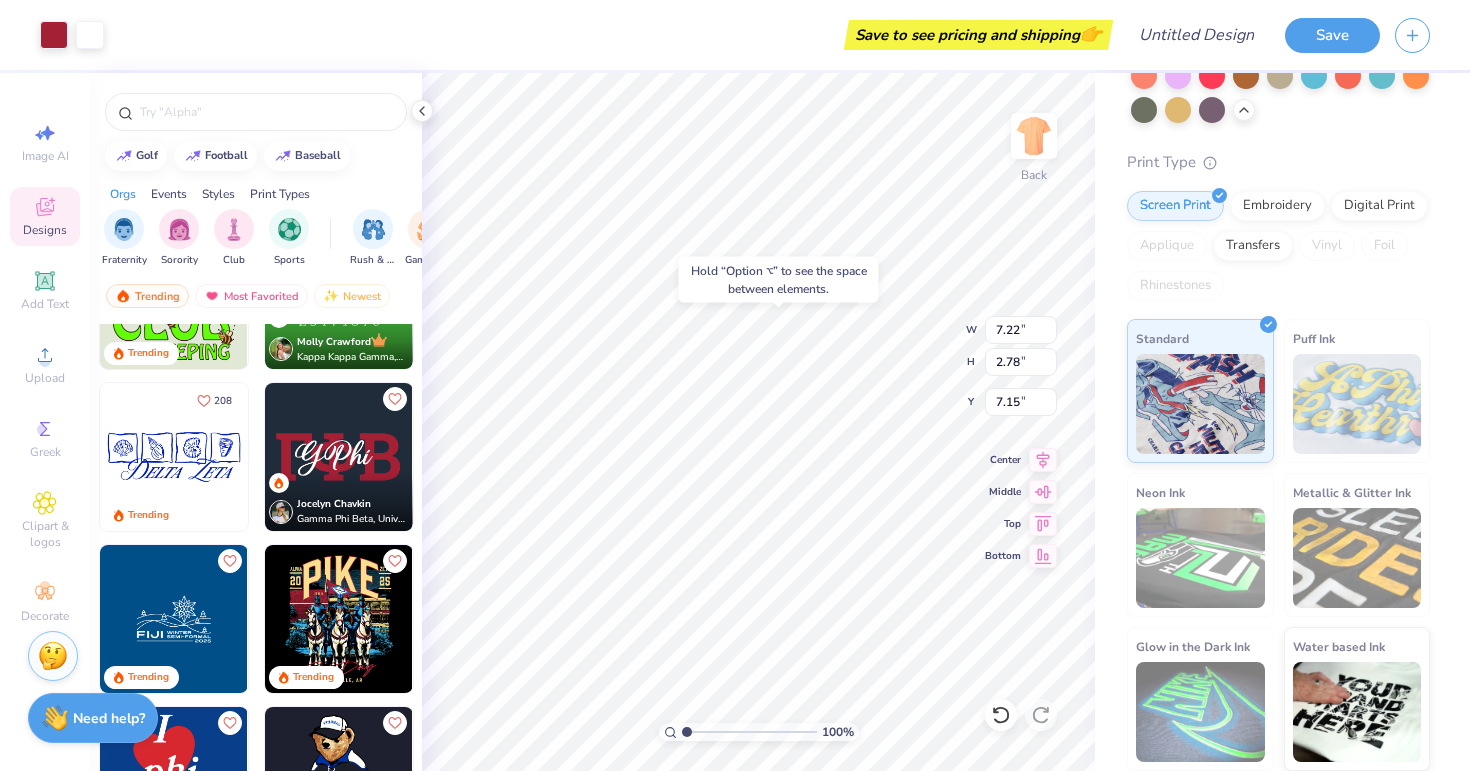 type on "7.15" 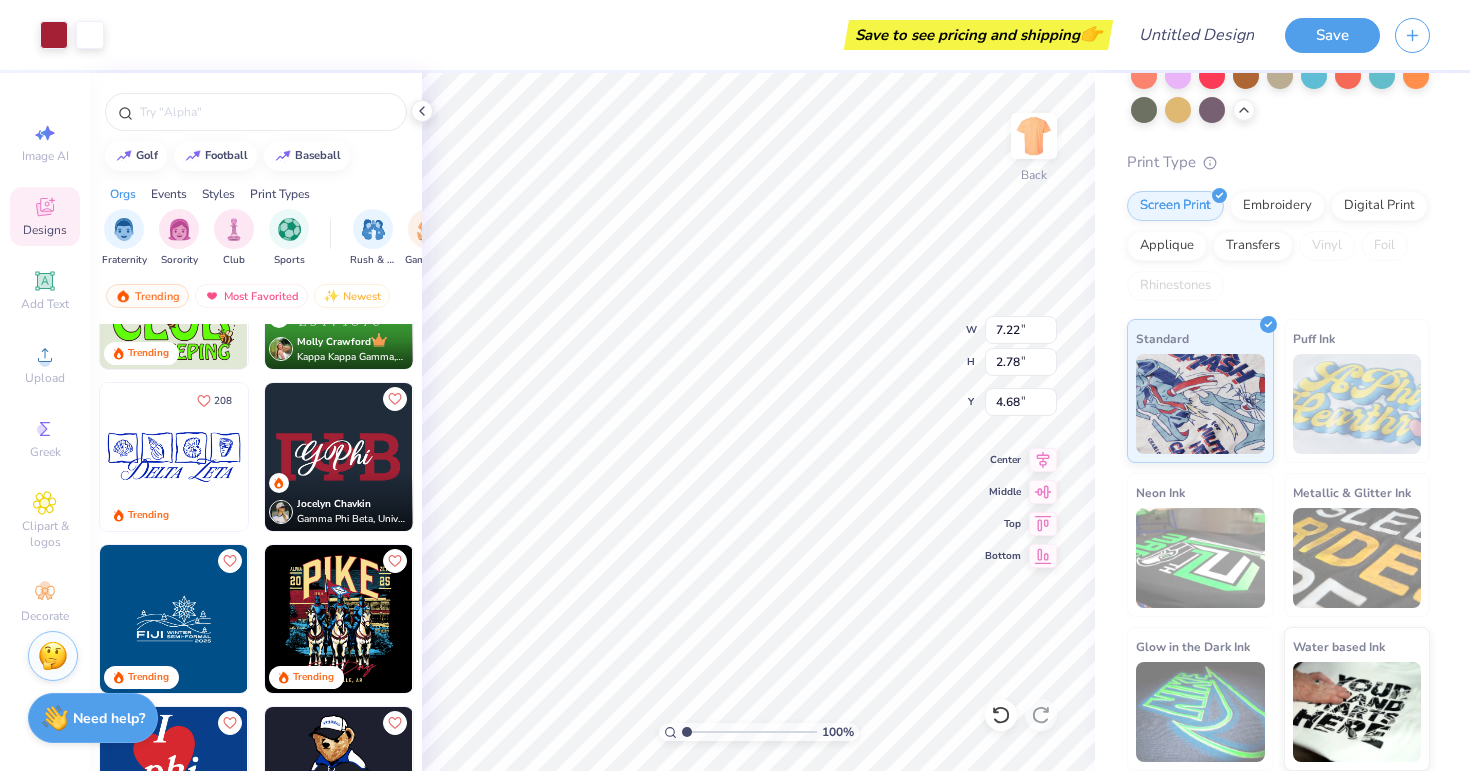 type on "4.68" 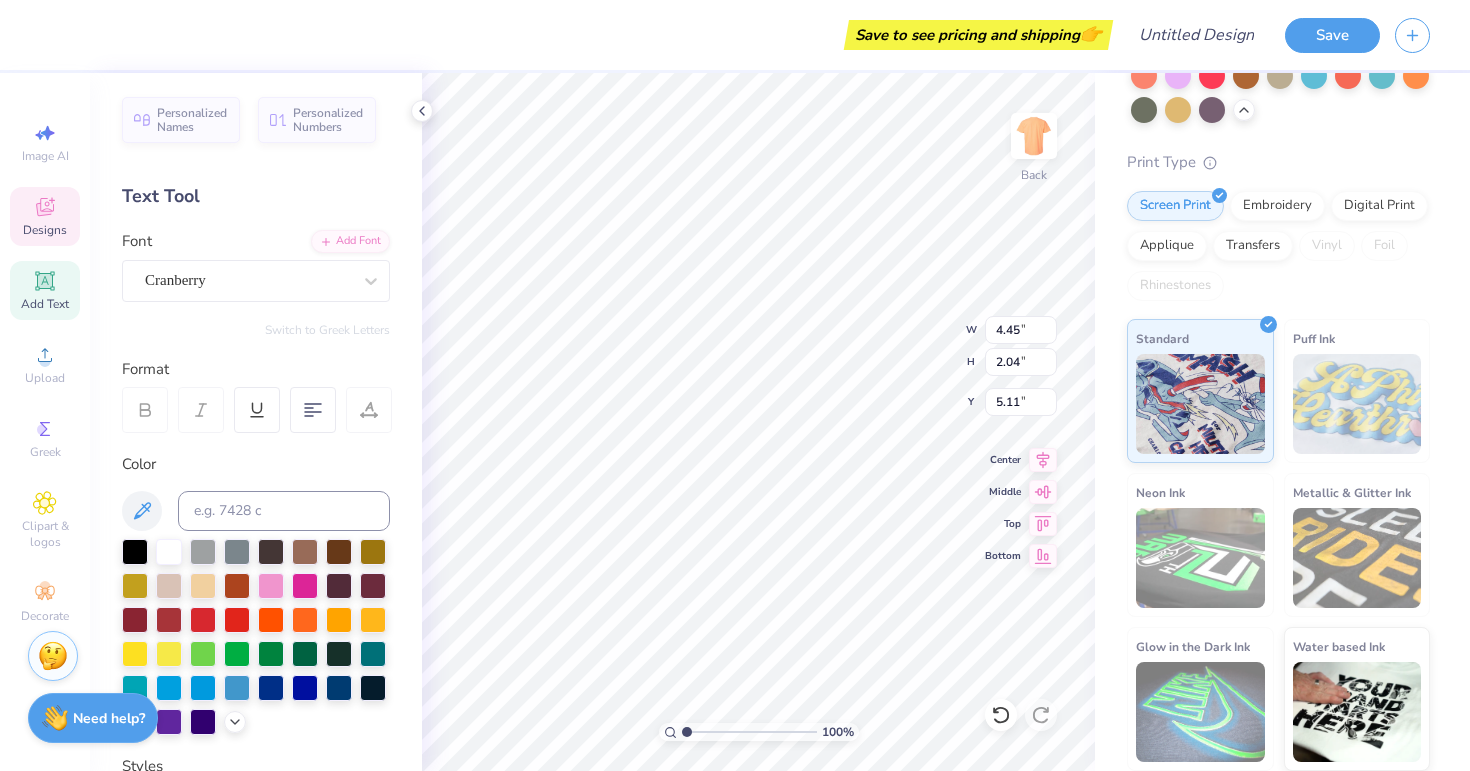 type on "G" 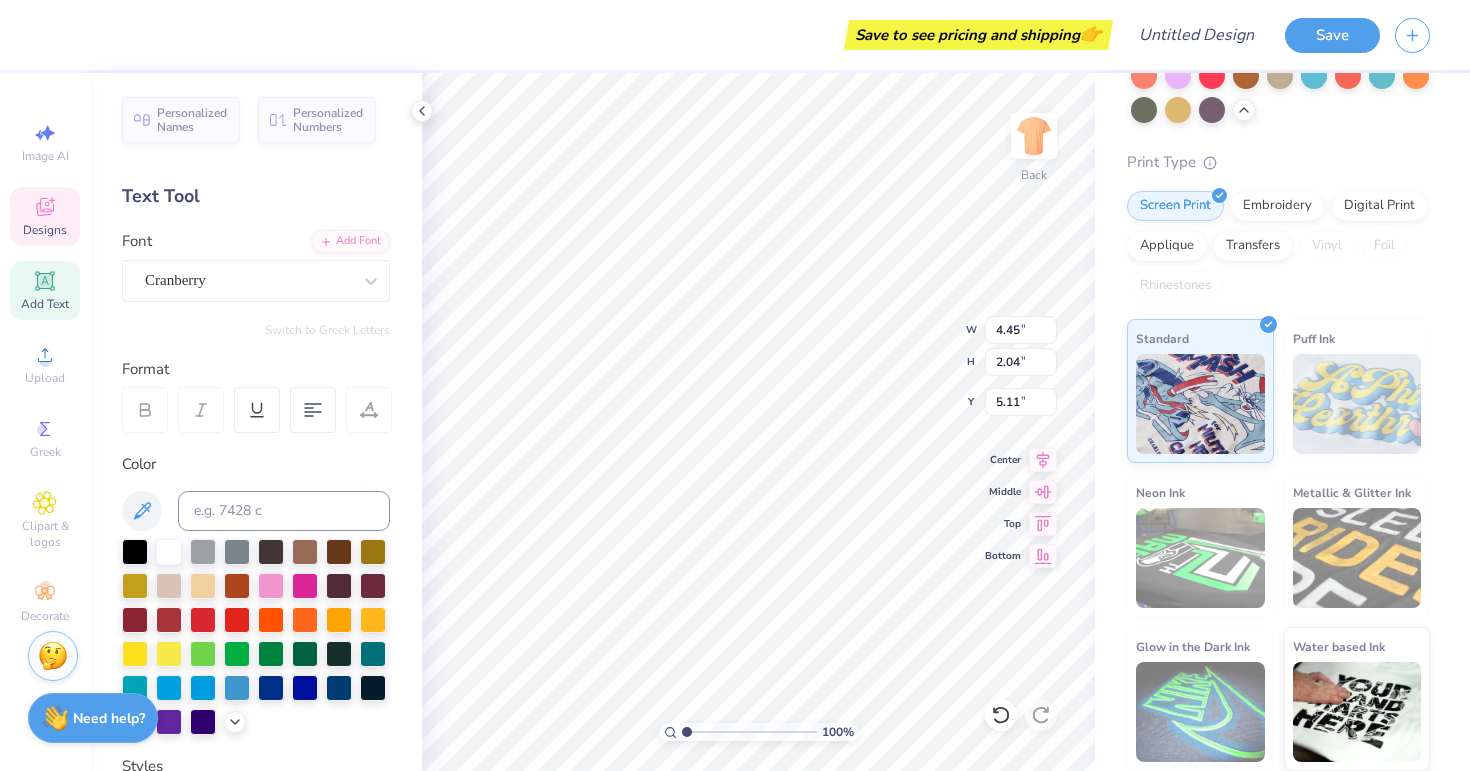 scroll, scrollTop: 0, scrollLeft: 3, axis: horizontal 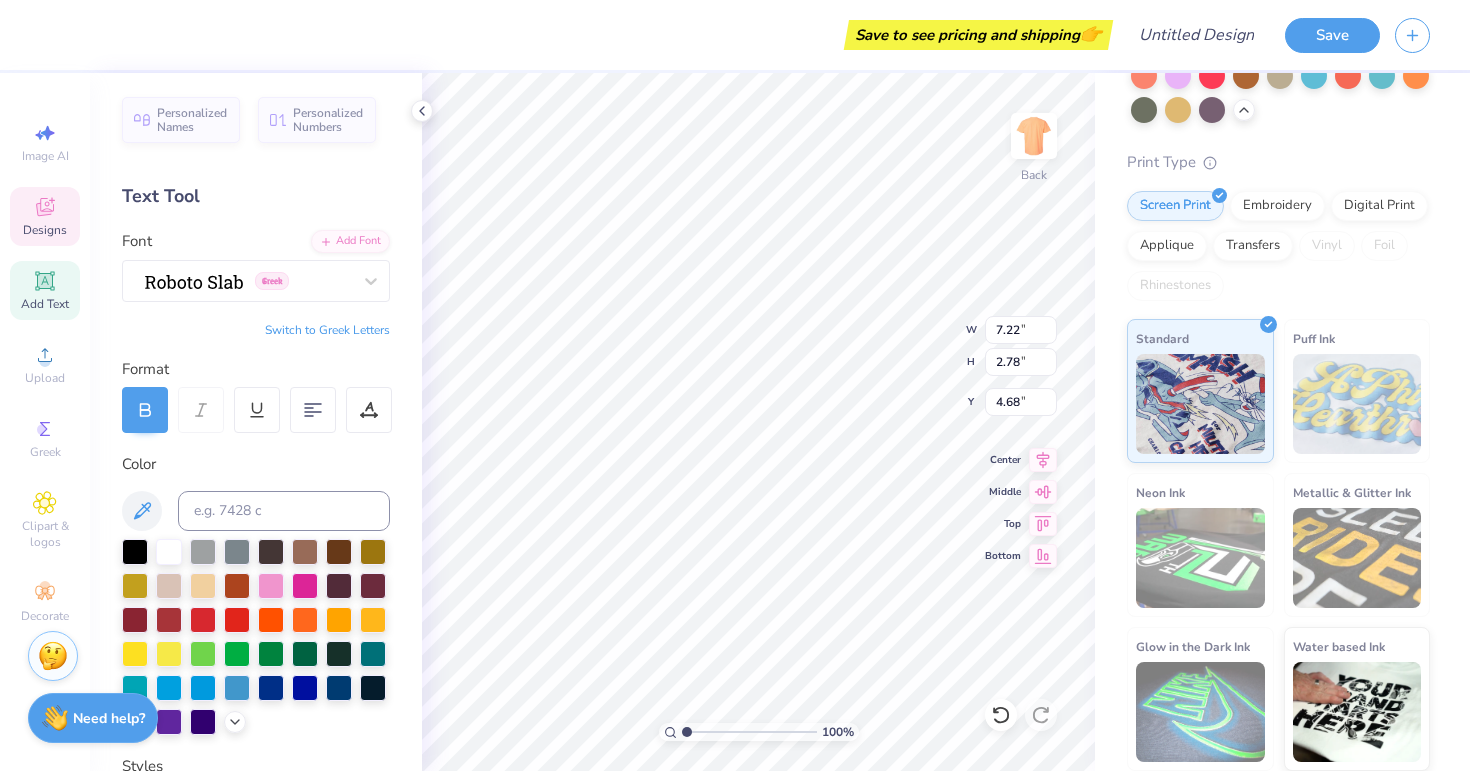 type on "7.22" 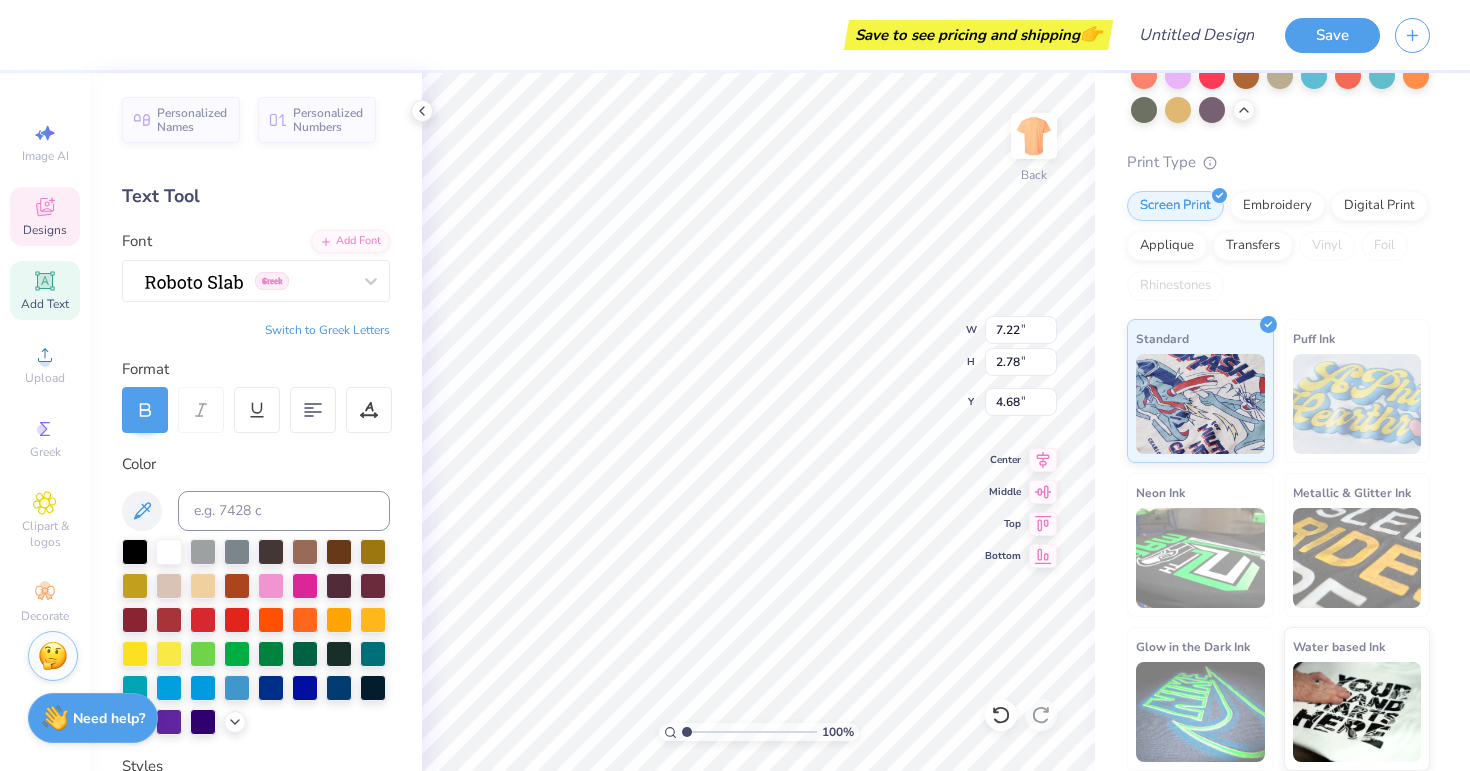 type on "SGA" 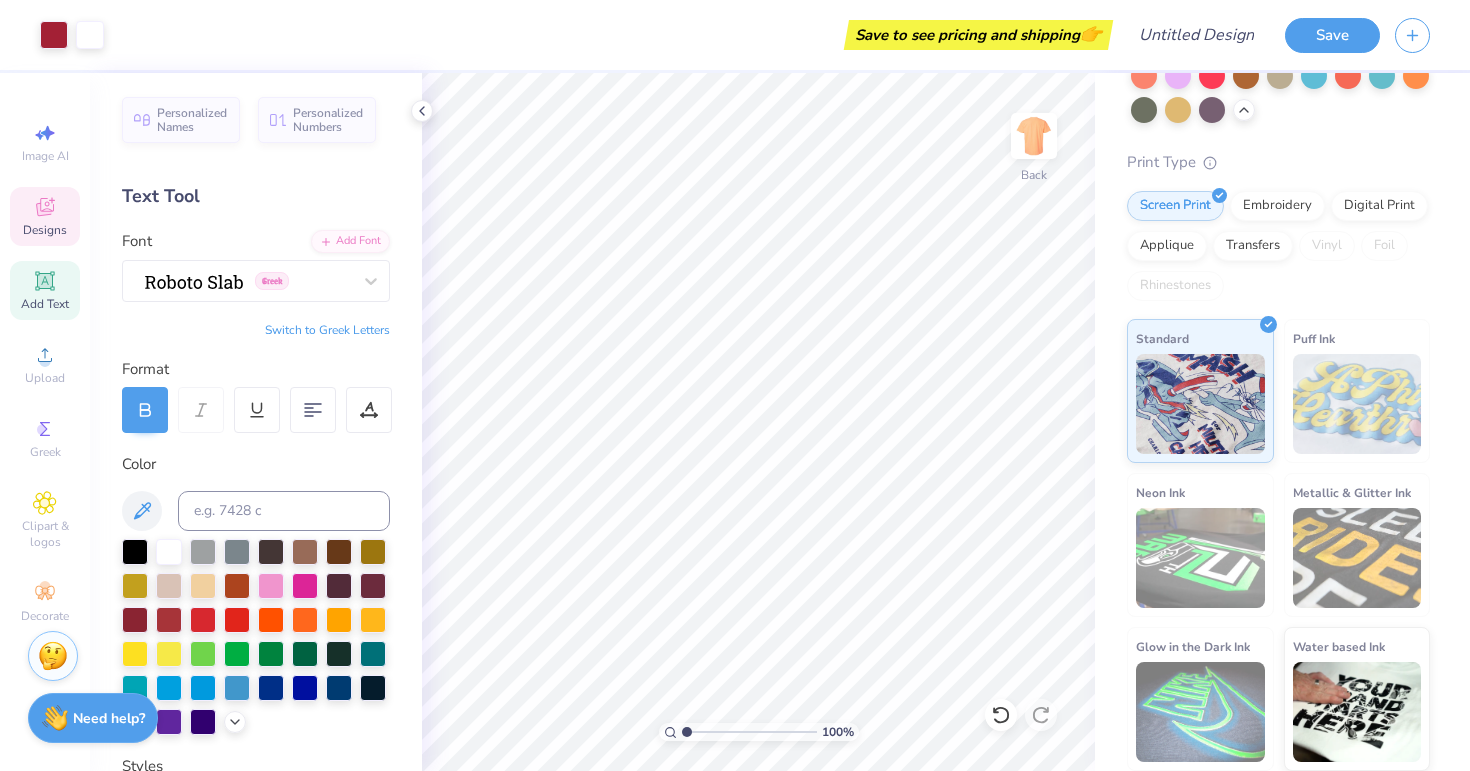 click on "Designs" at bounding box center (45, 216) 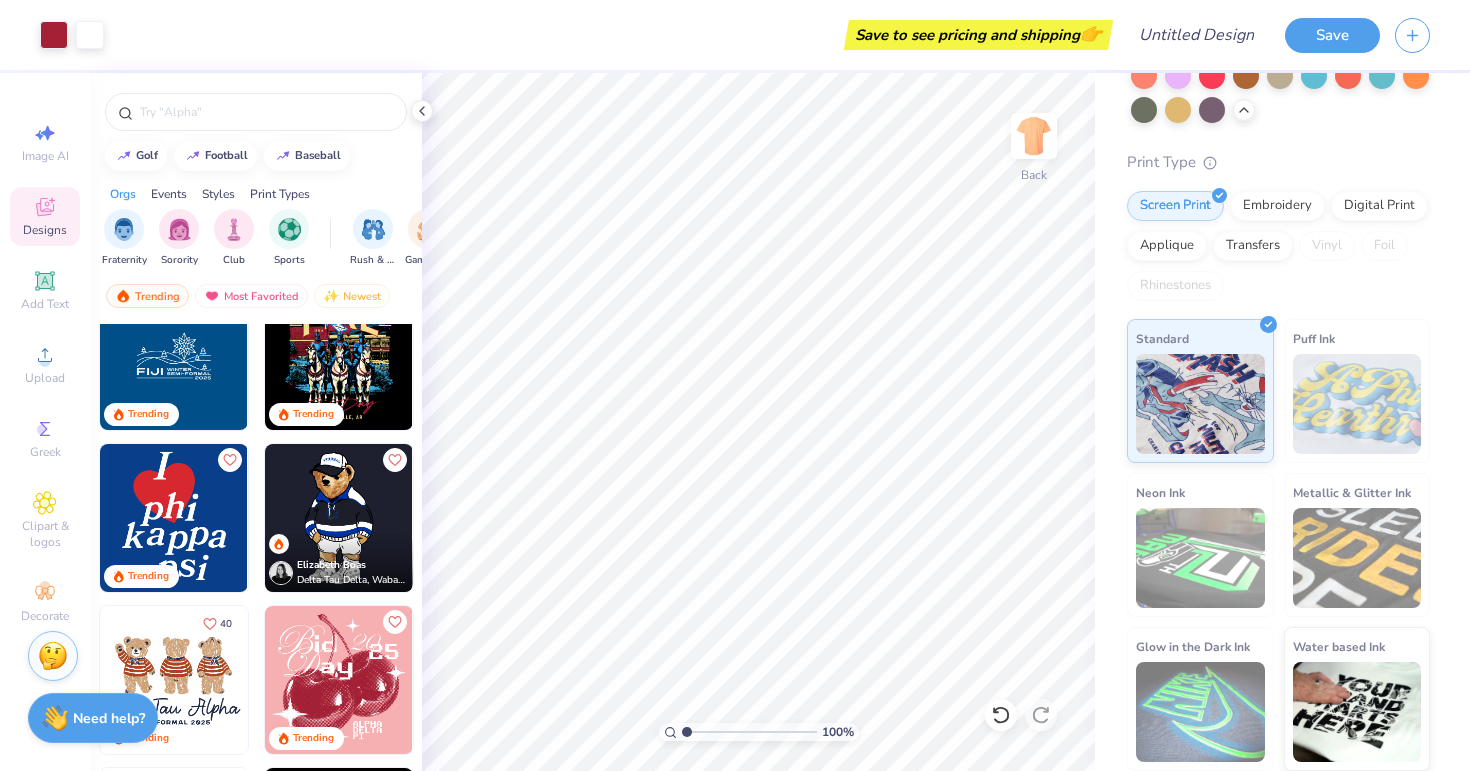 scroll, scrollTop: 2312, scrollLeft: 0, axis: vertical 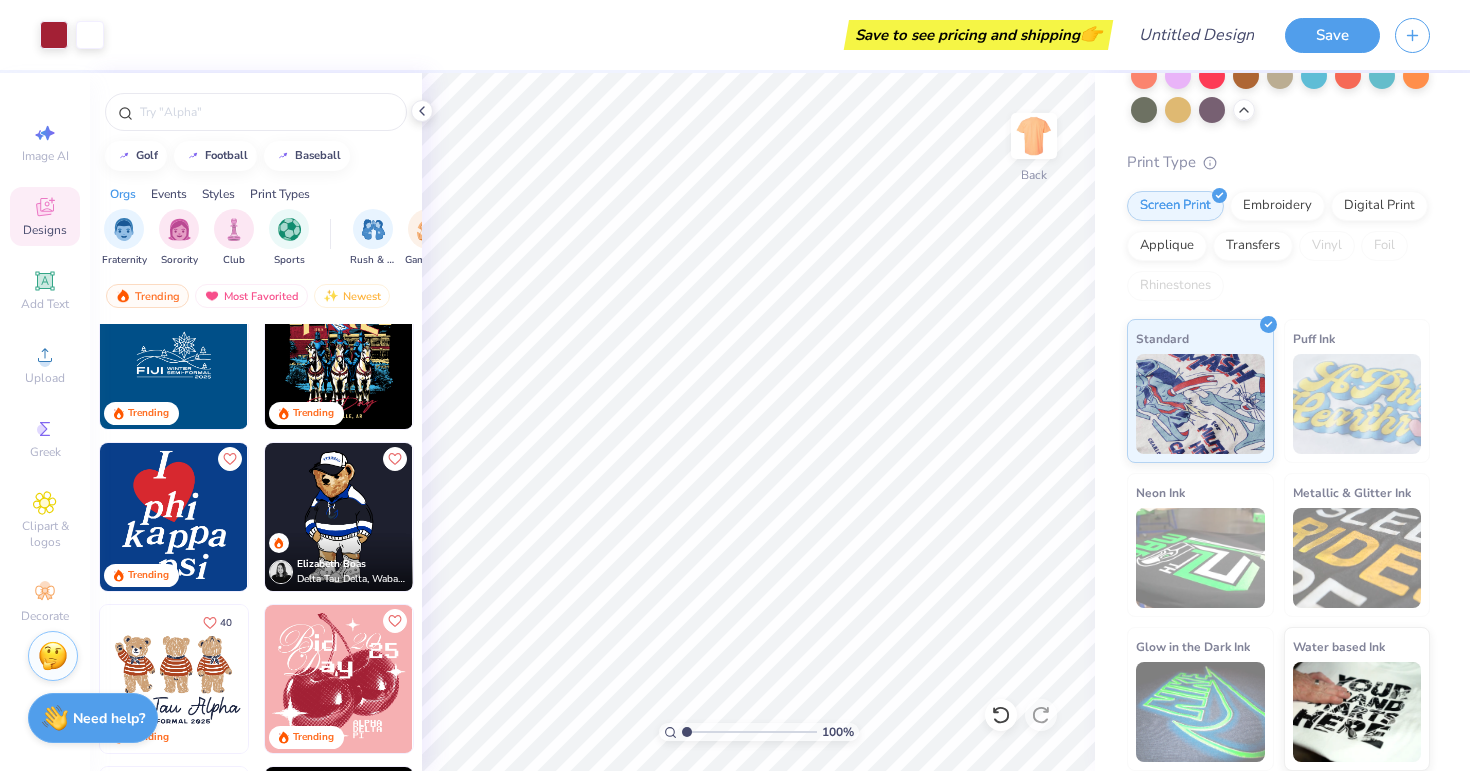 click at bounding box center (174, 517) 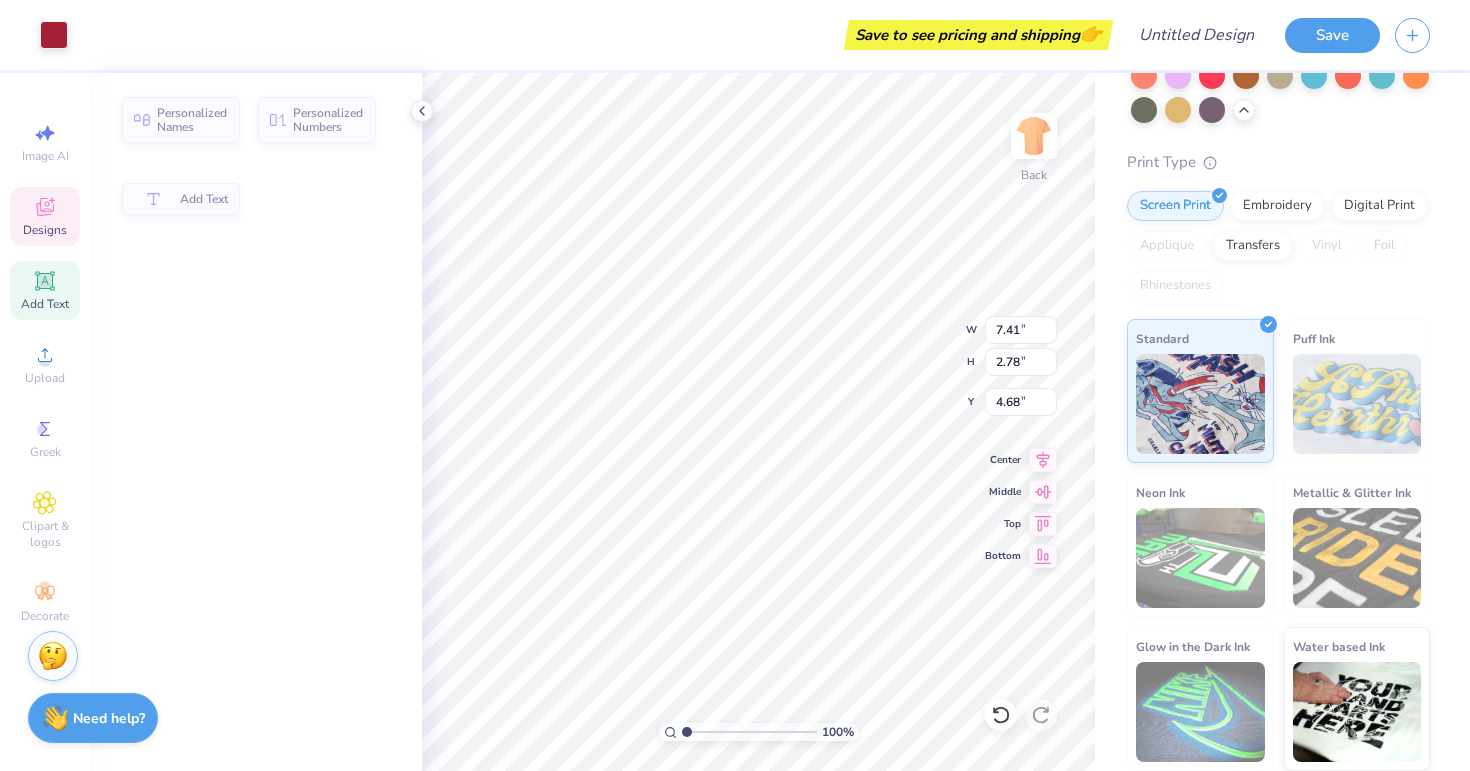 type on "7.41" 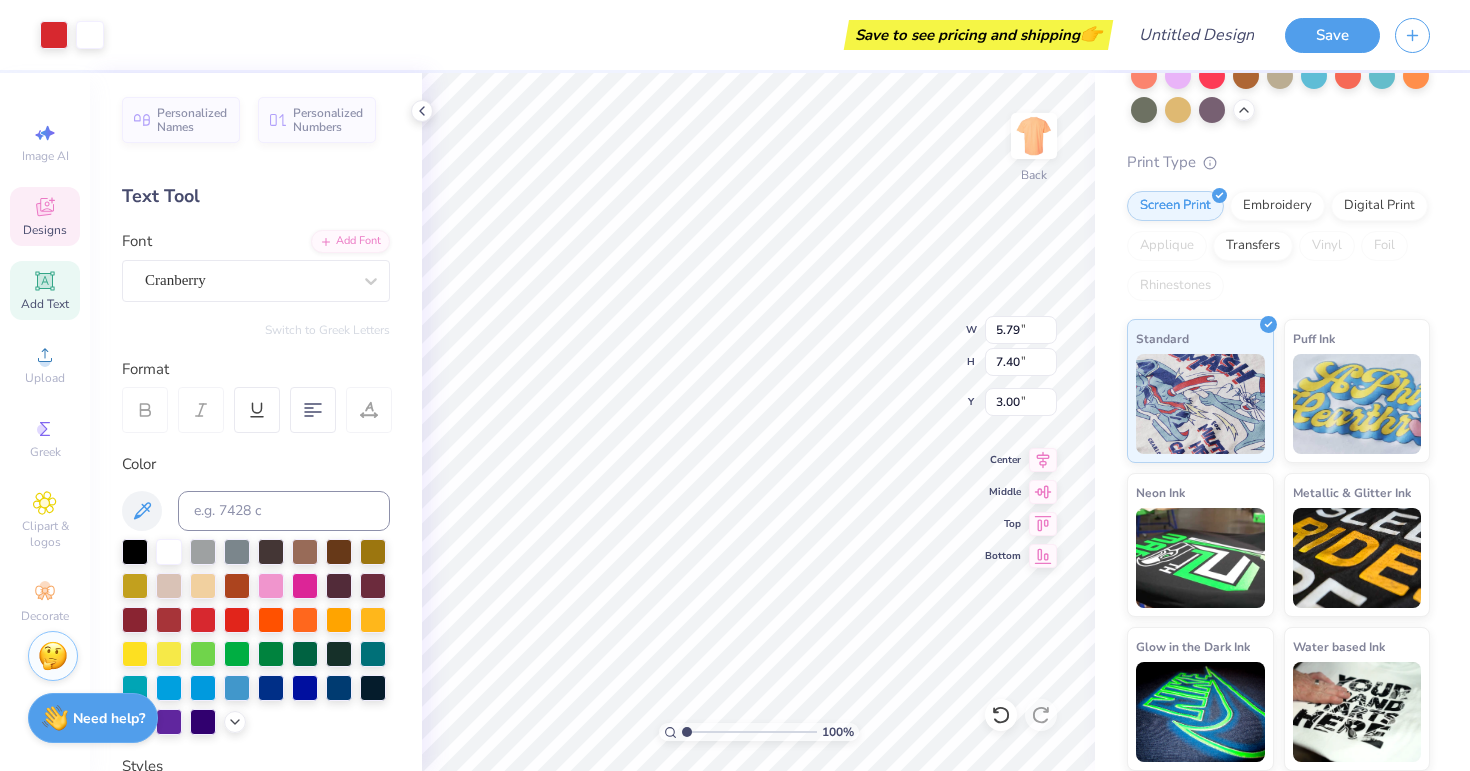 type on "5.79" 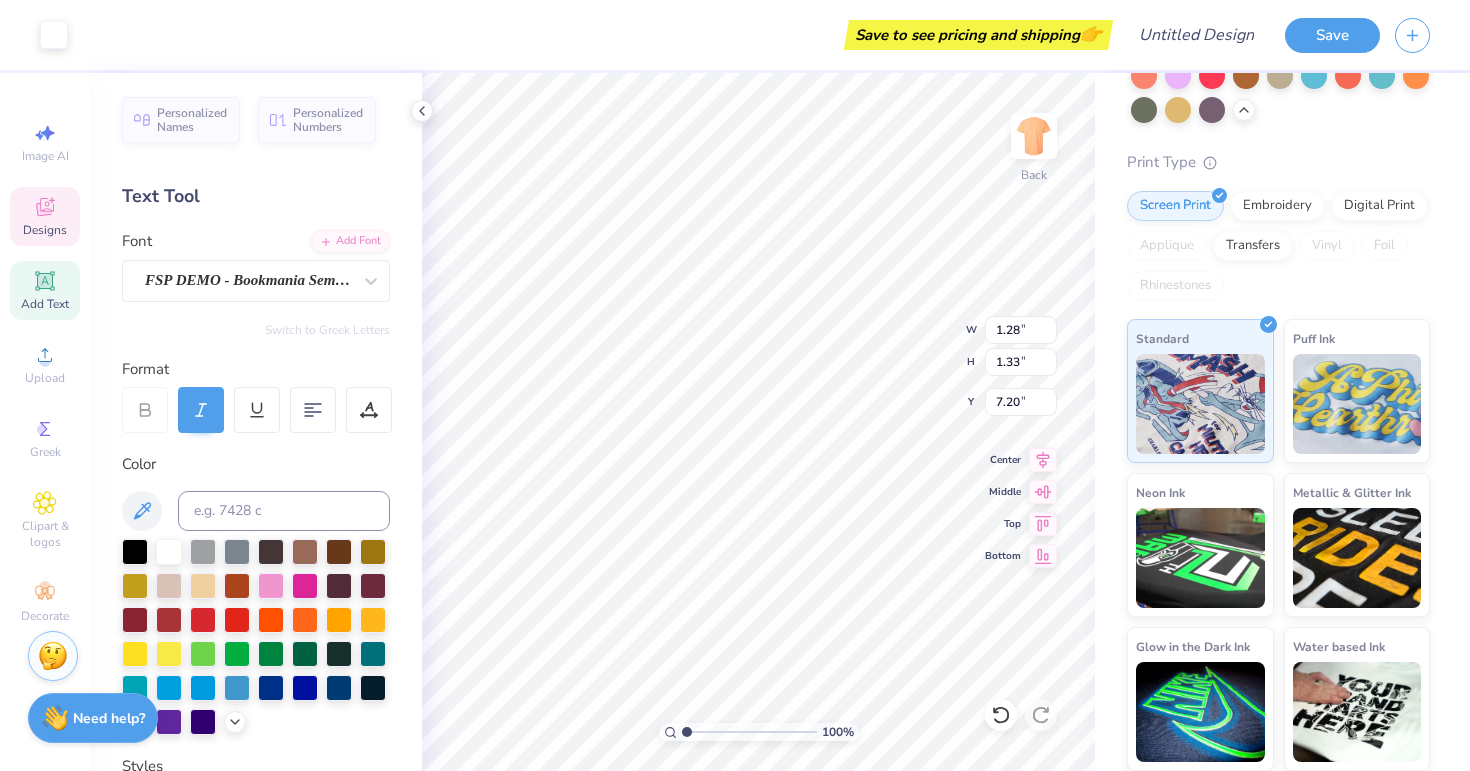 type on "7.14" 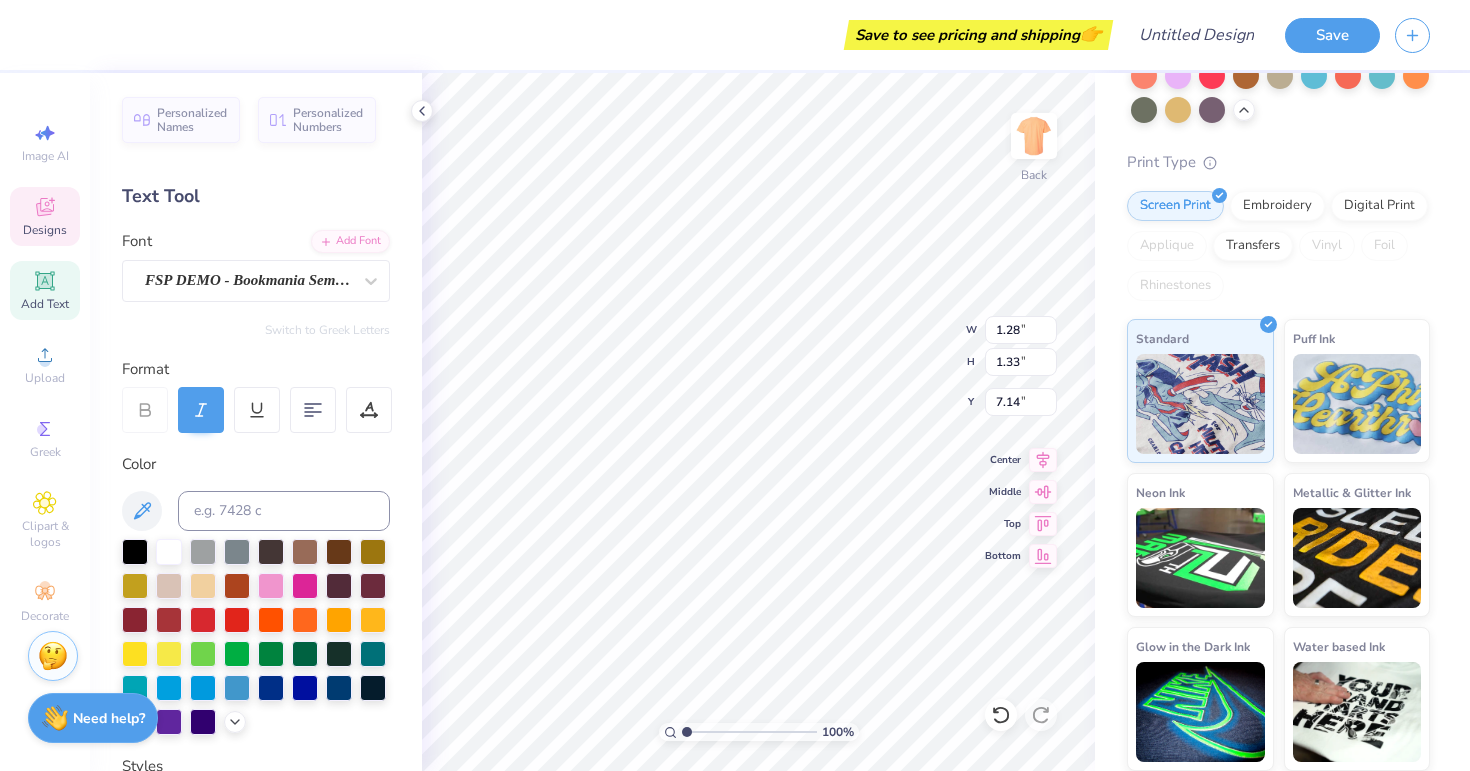 type 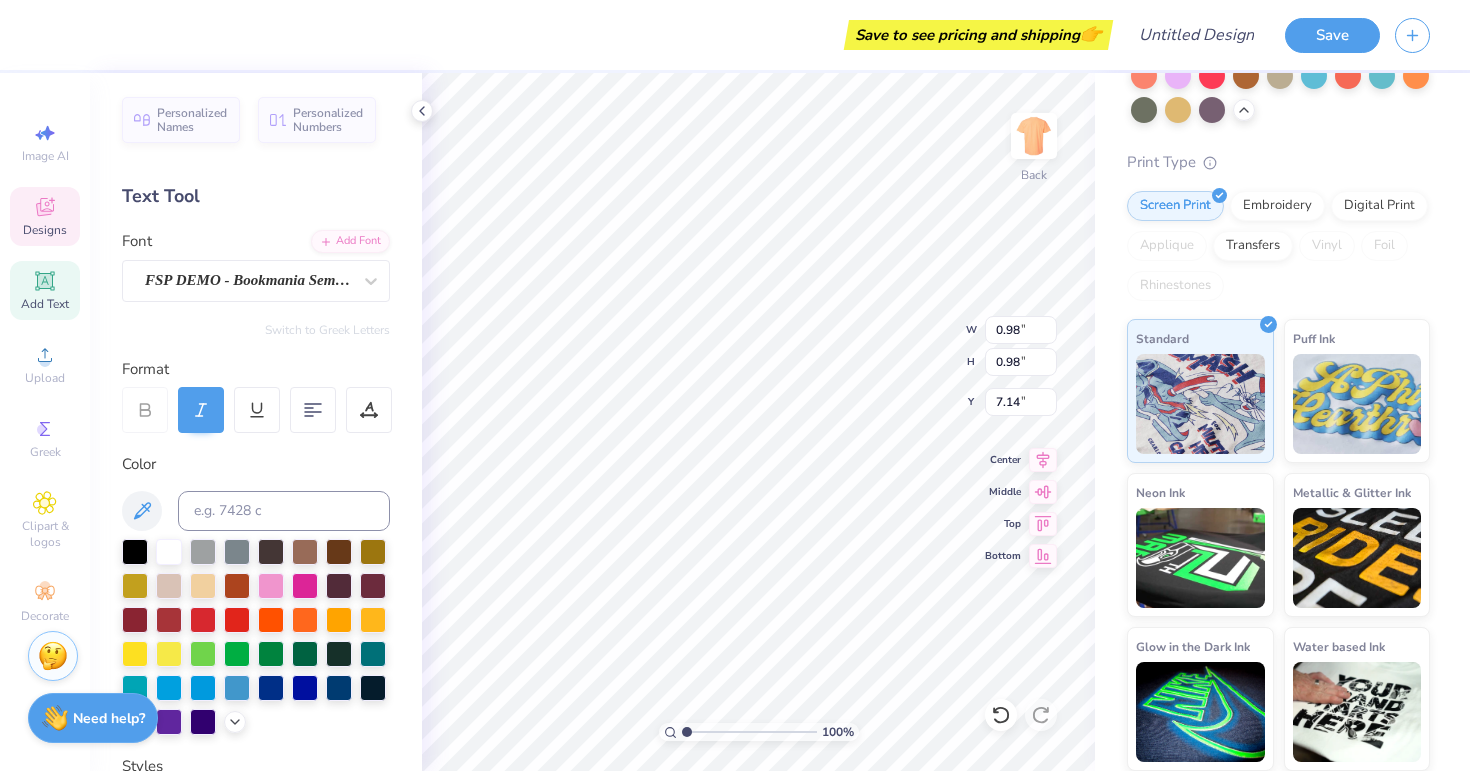 type on "0.98" 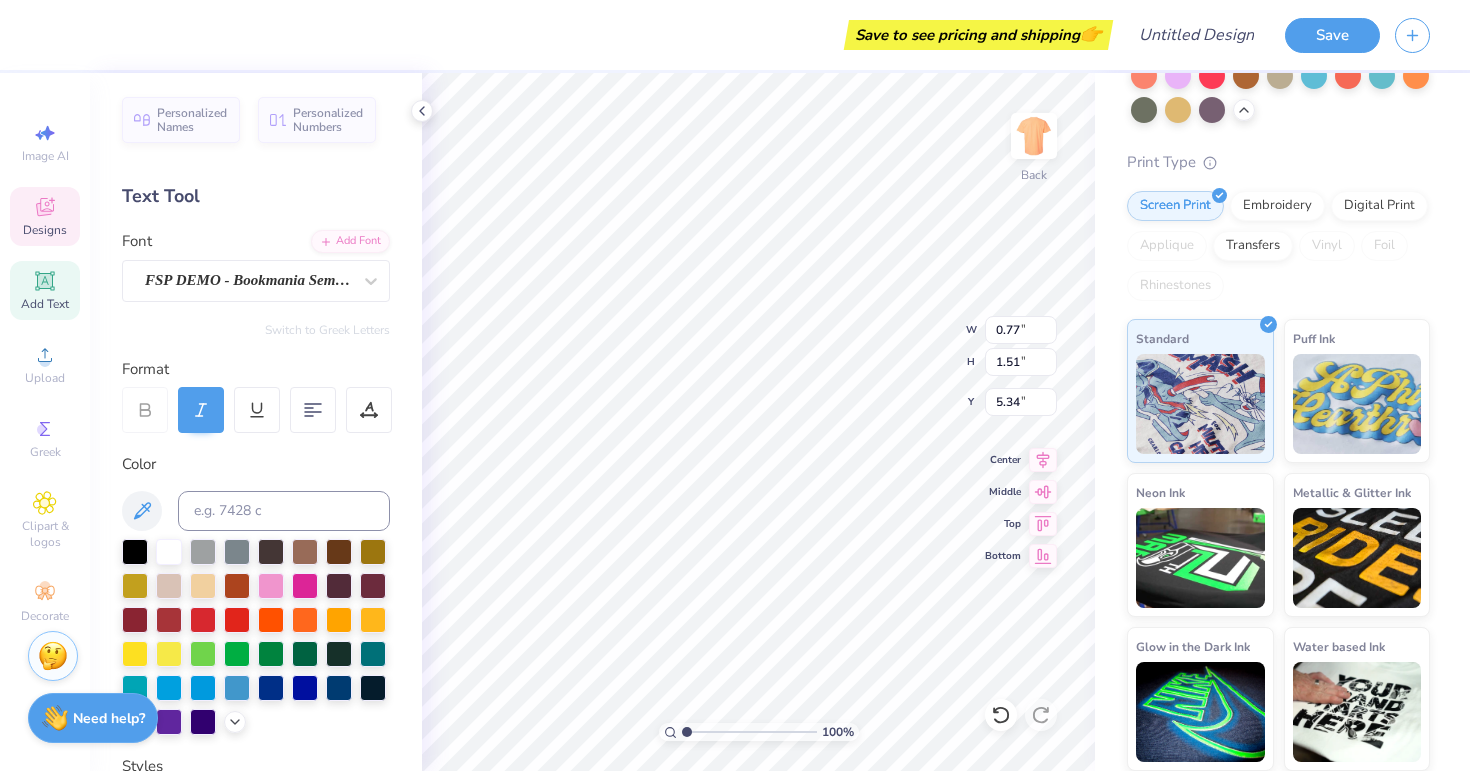 type on "1.28" 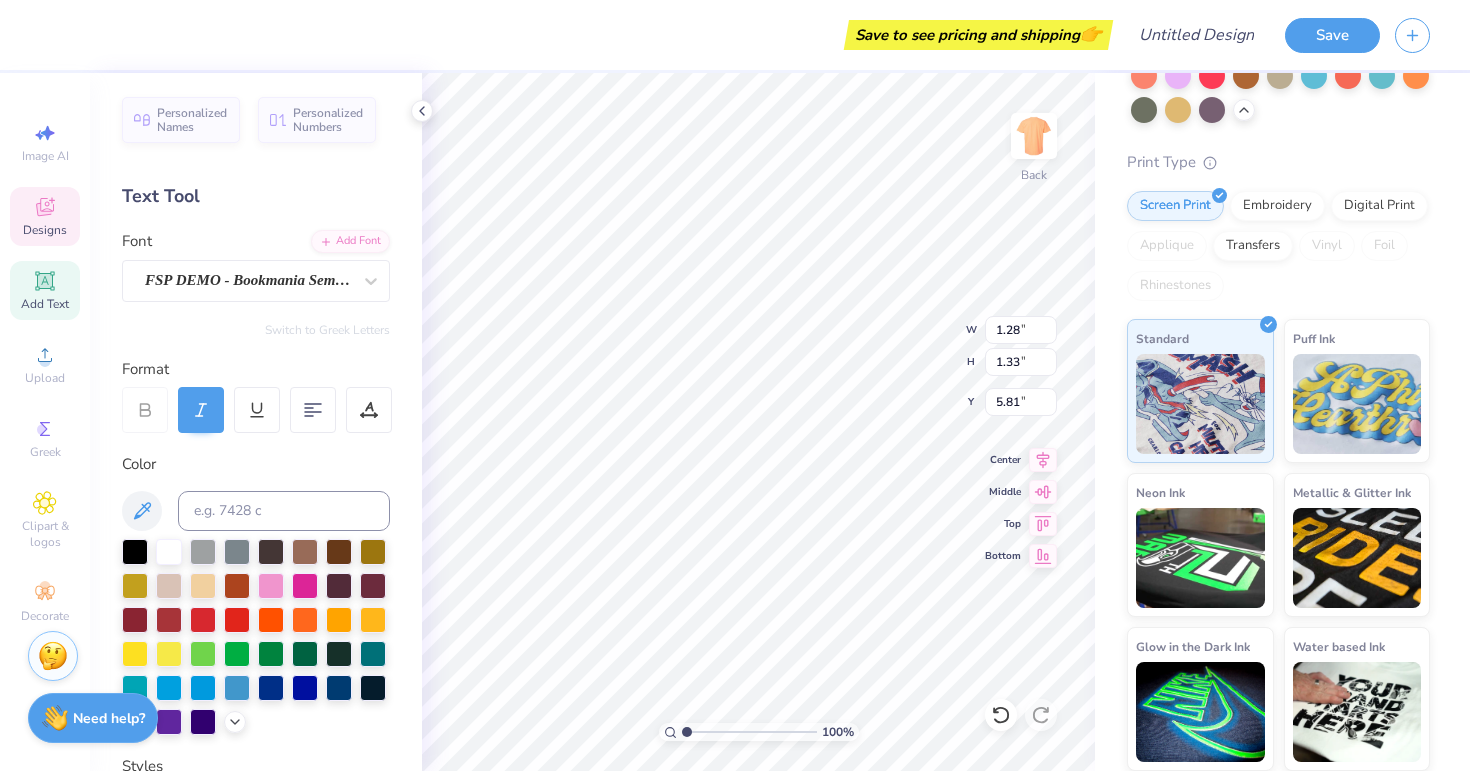 type on "5.98" 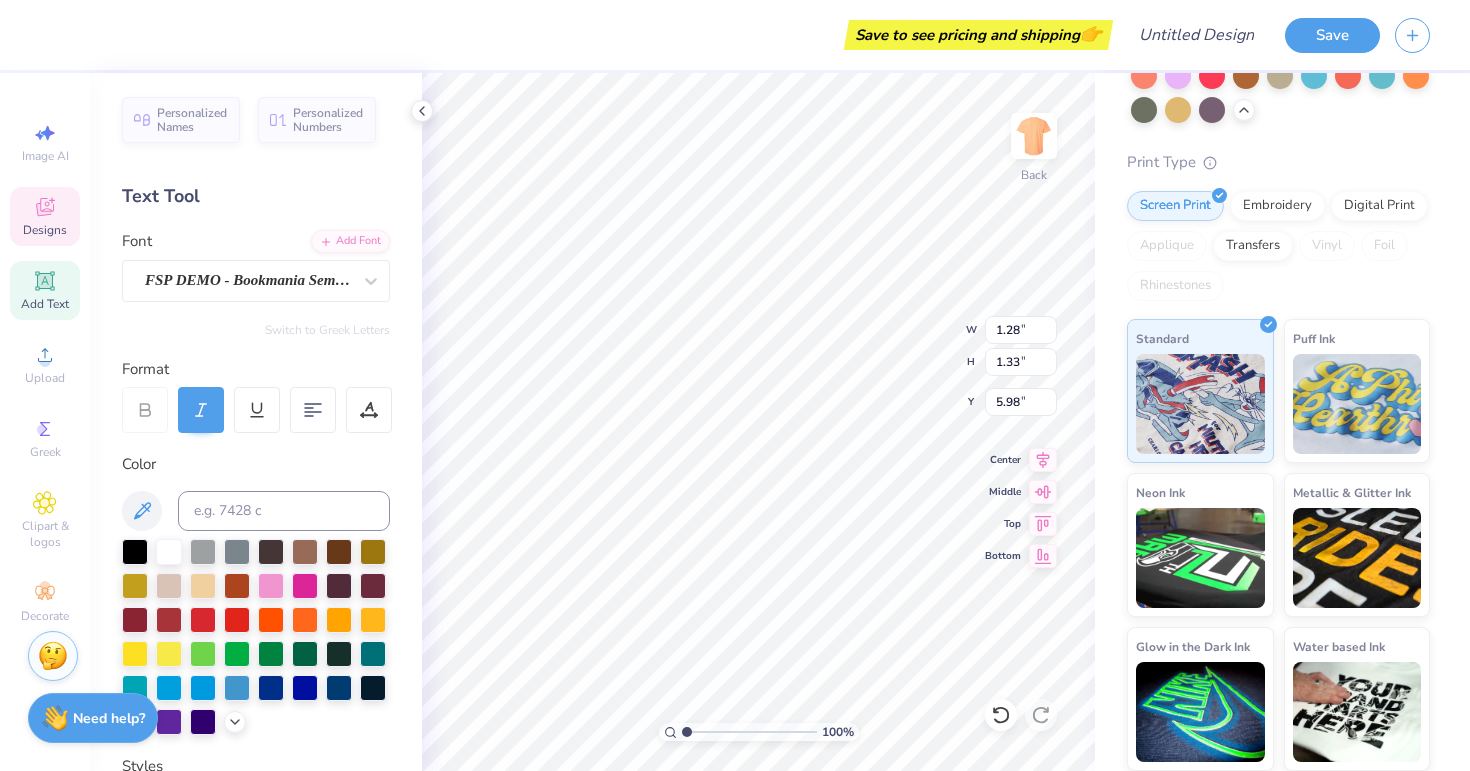 type on "s" 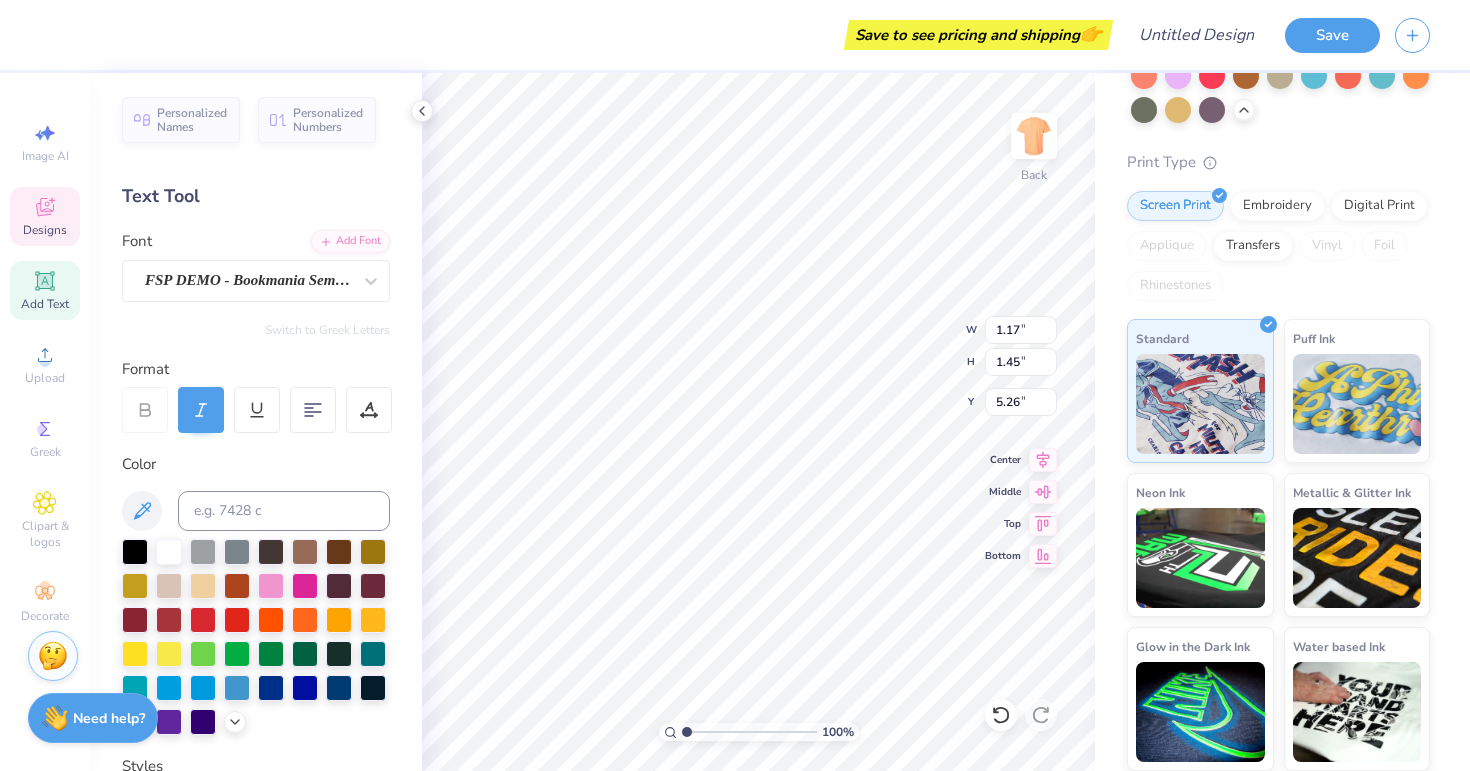 click on "Add Text" at bounding box center (45, 290) 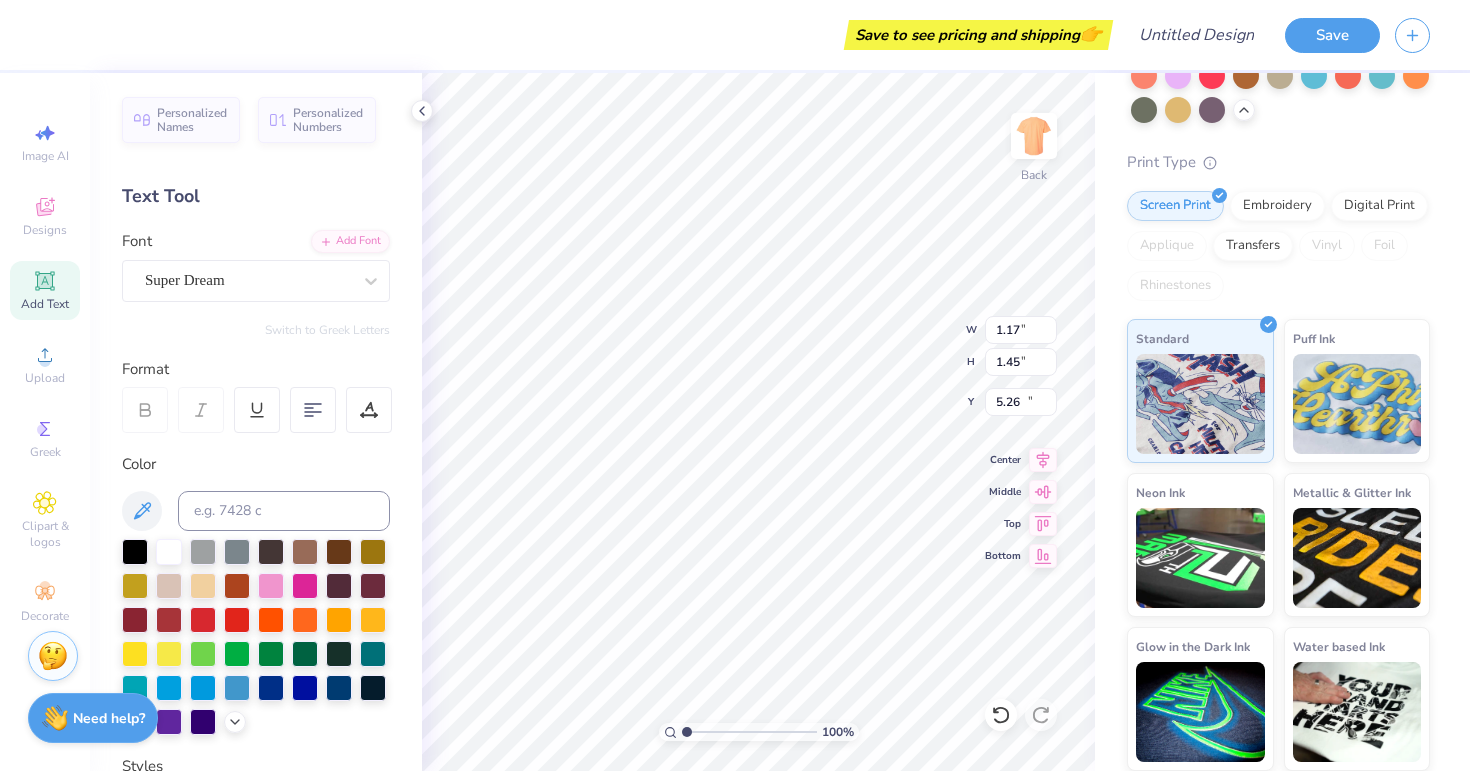 type on "5.59" 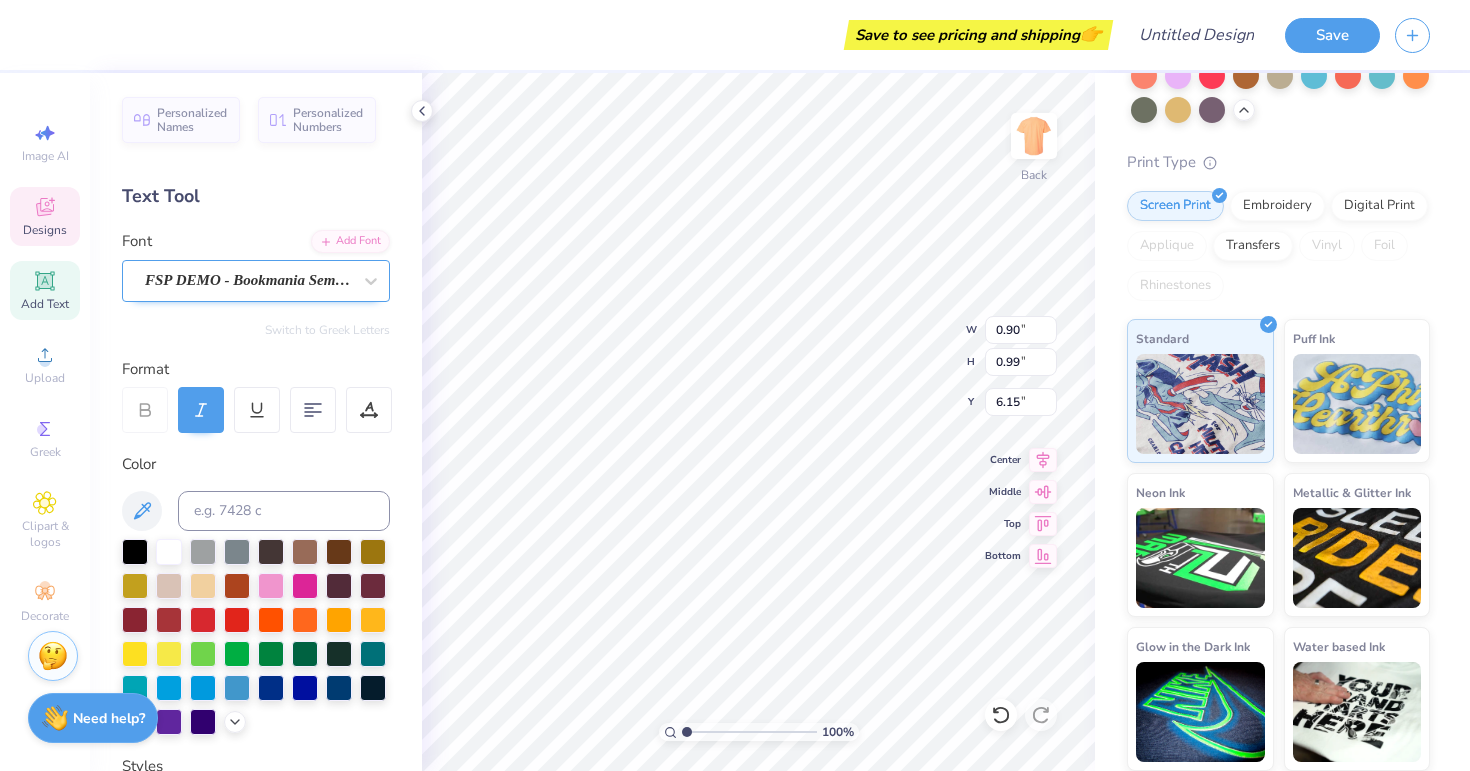 click on "FSP DEMO - Bookmania Semibold" at bounding box center [248, 280] 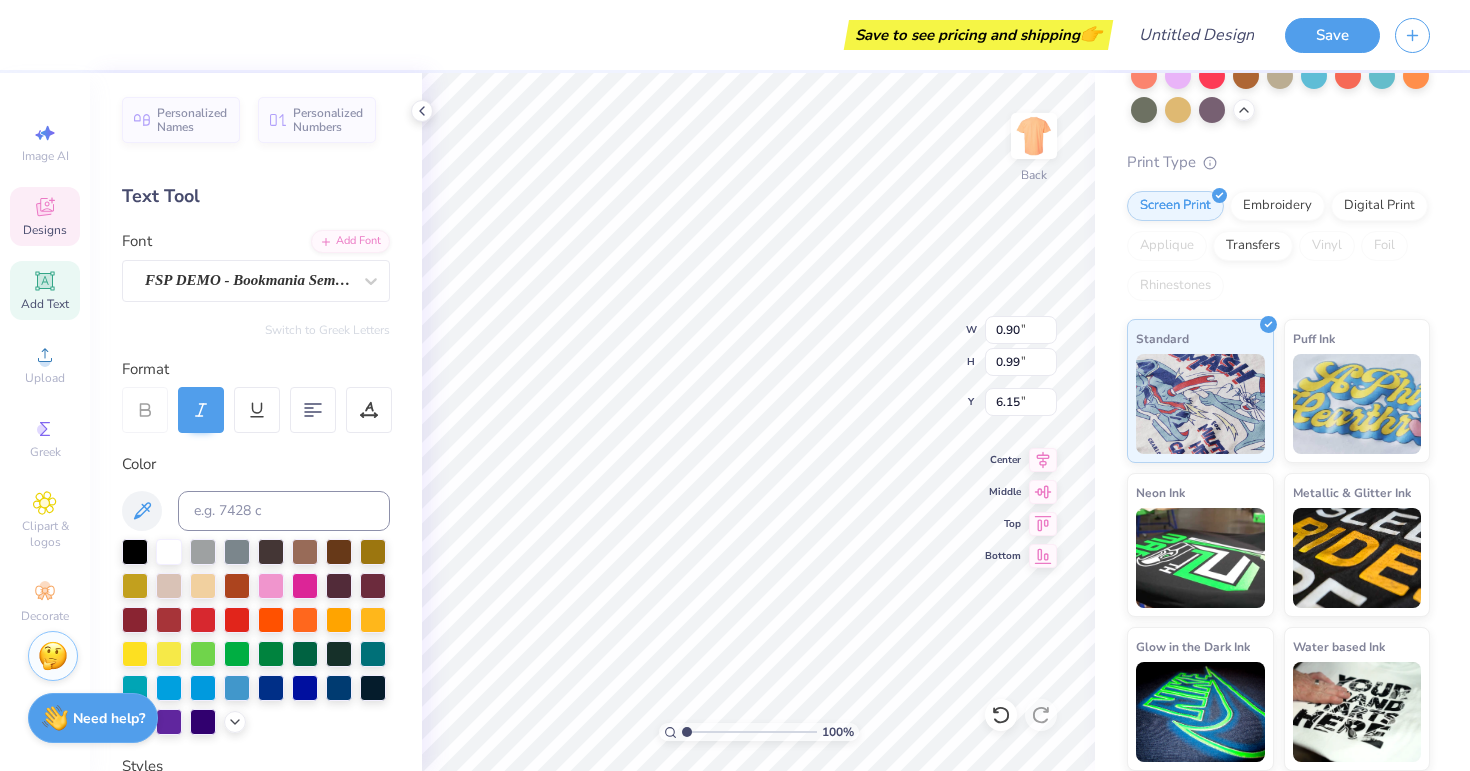 click on "Add Text" at bounding box center [45, 290] 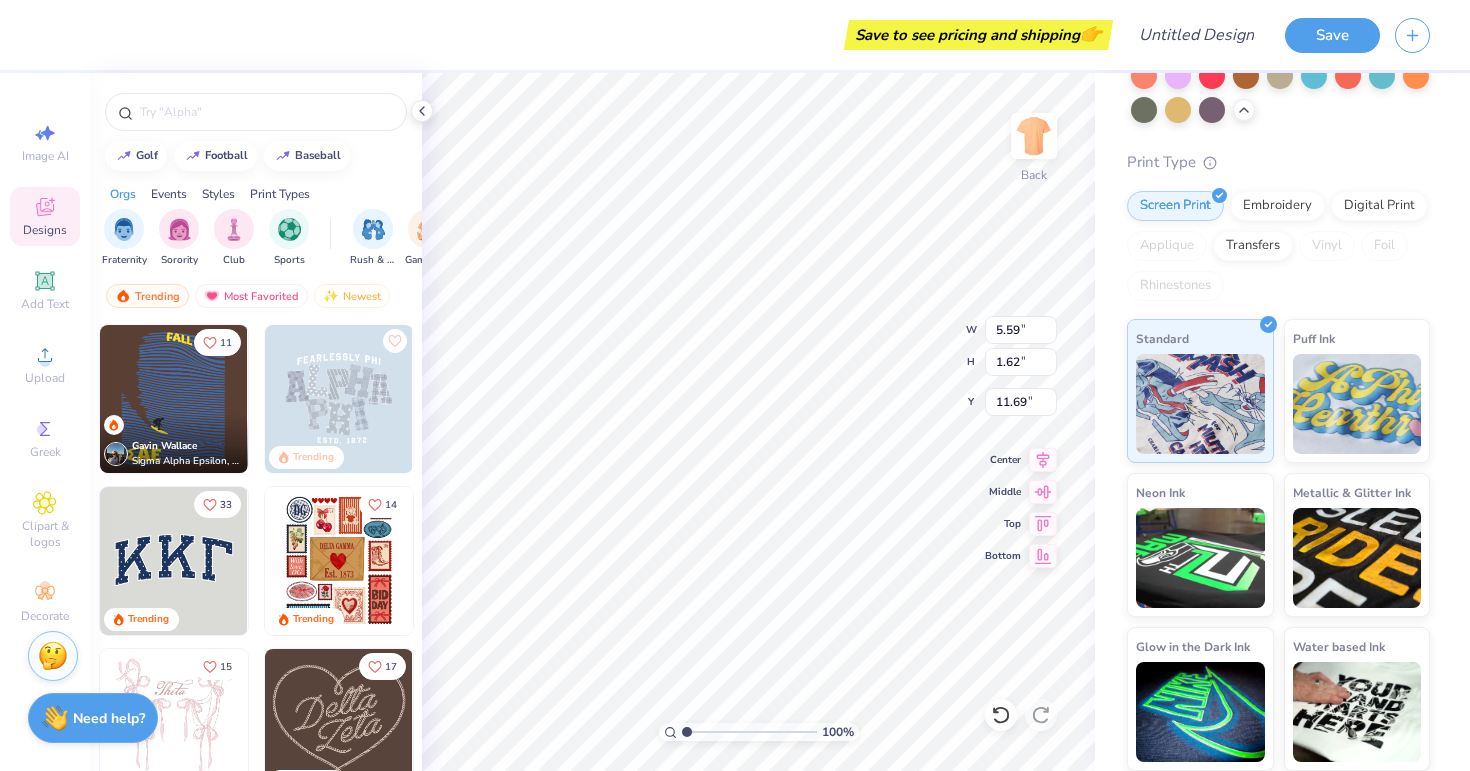 type on "5.59" 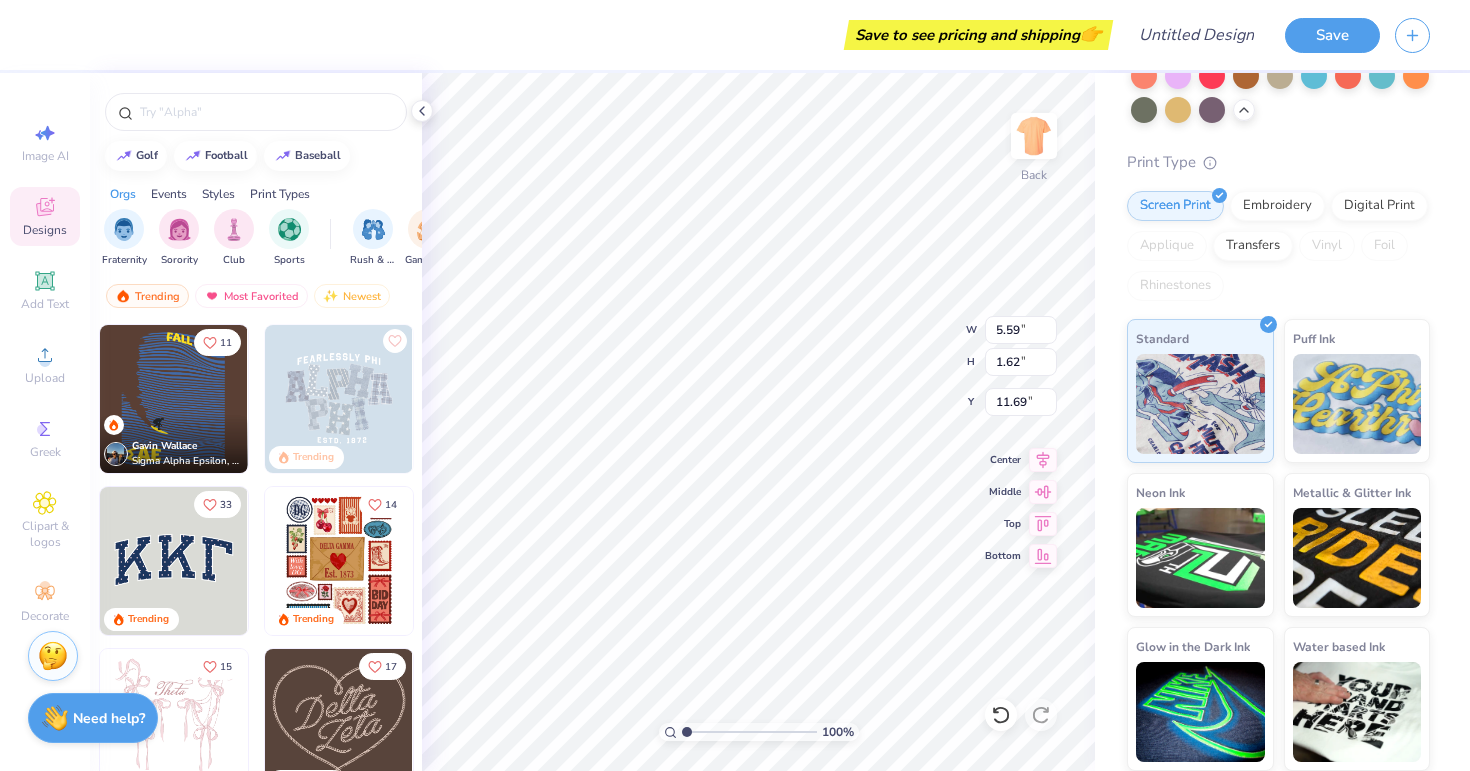 type on "1.62" 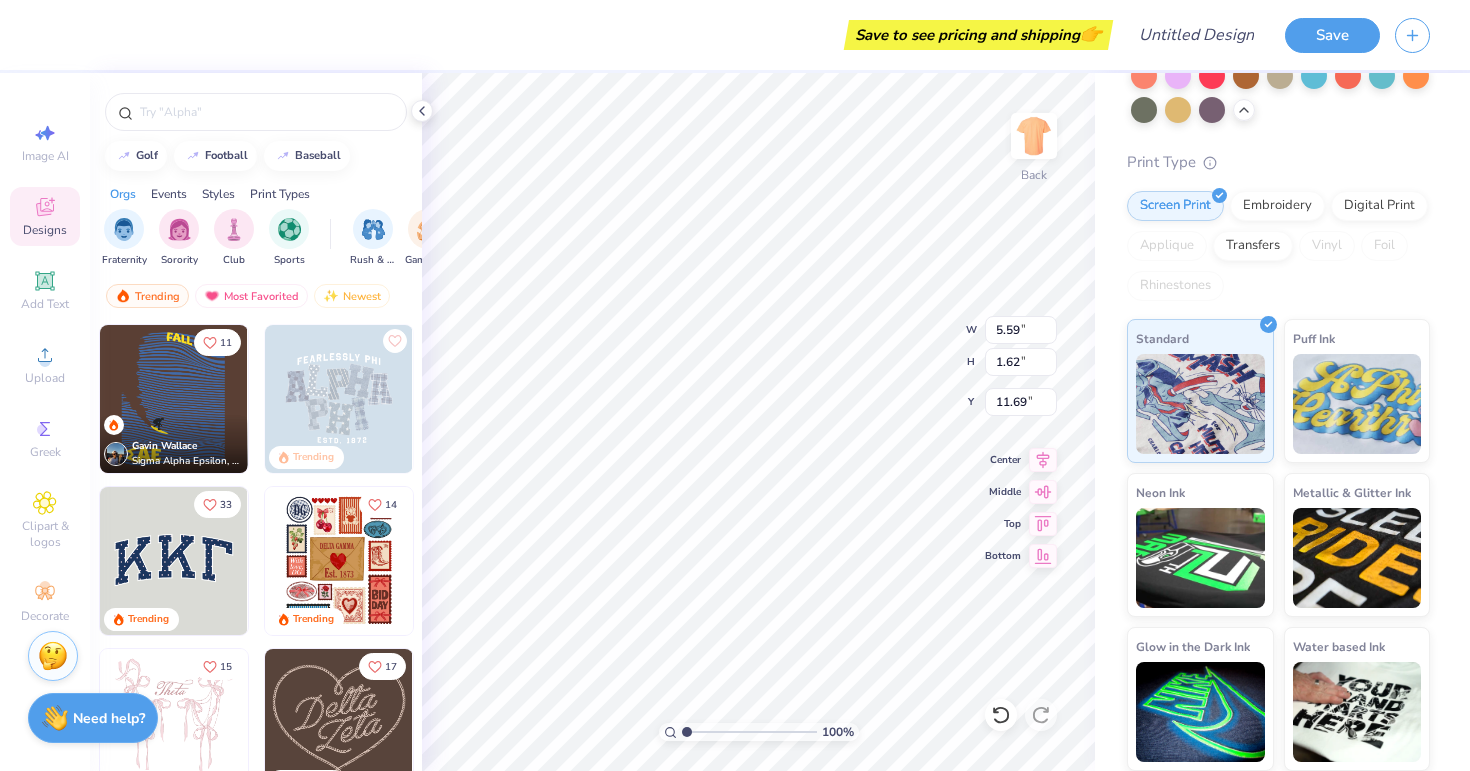 type on "11.69" 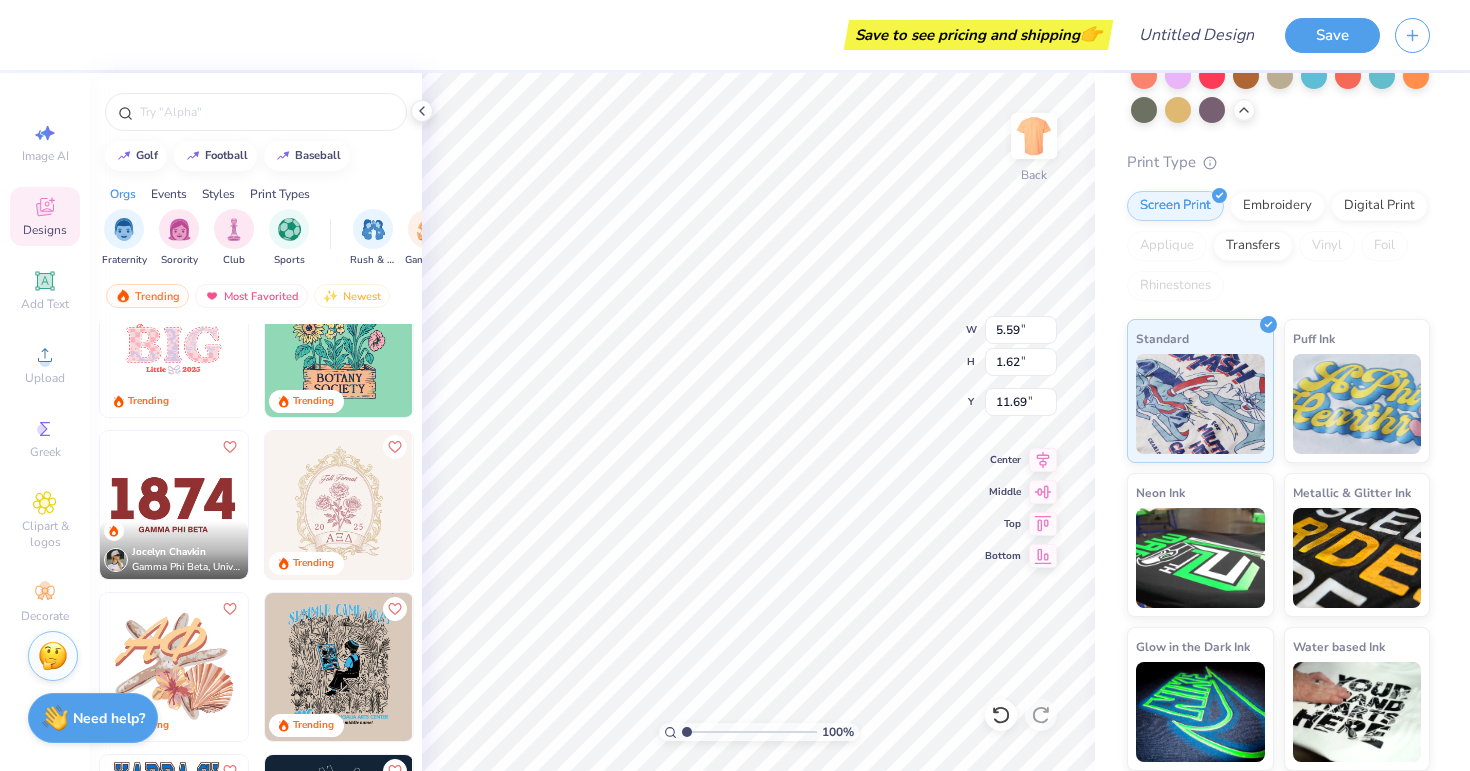 scroll, scrollTop: 6858, scrollLeft: 0, axis: vertical 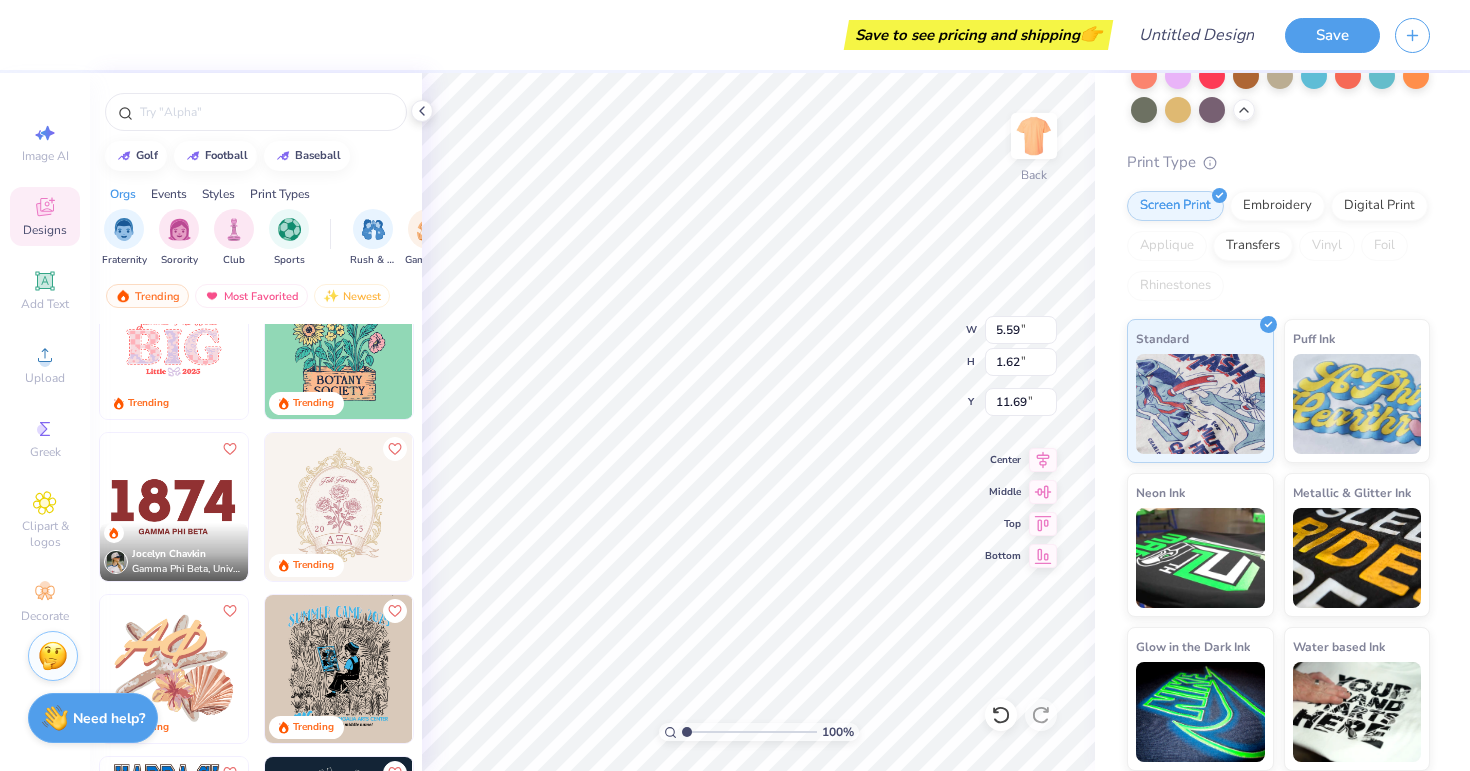 click at bounding box center (174, 507) 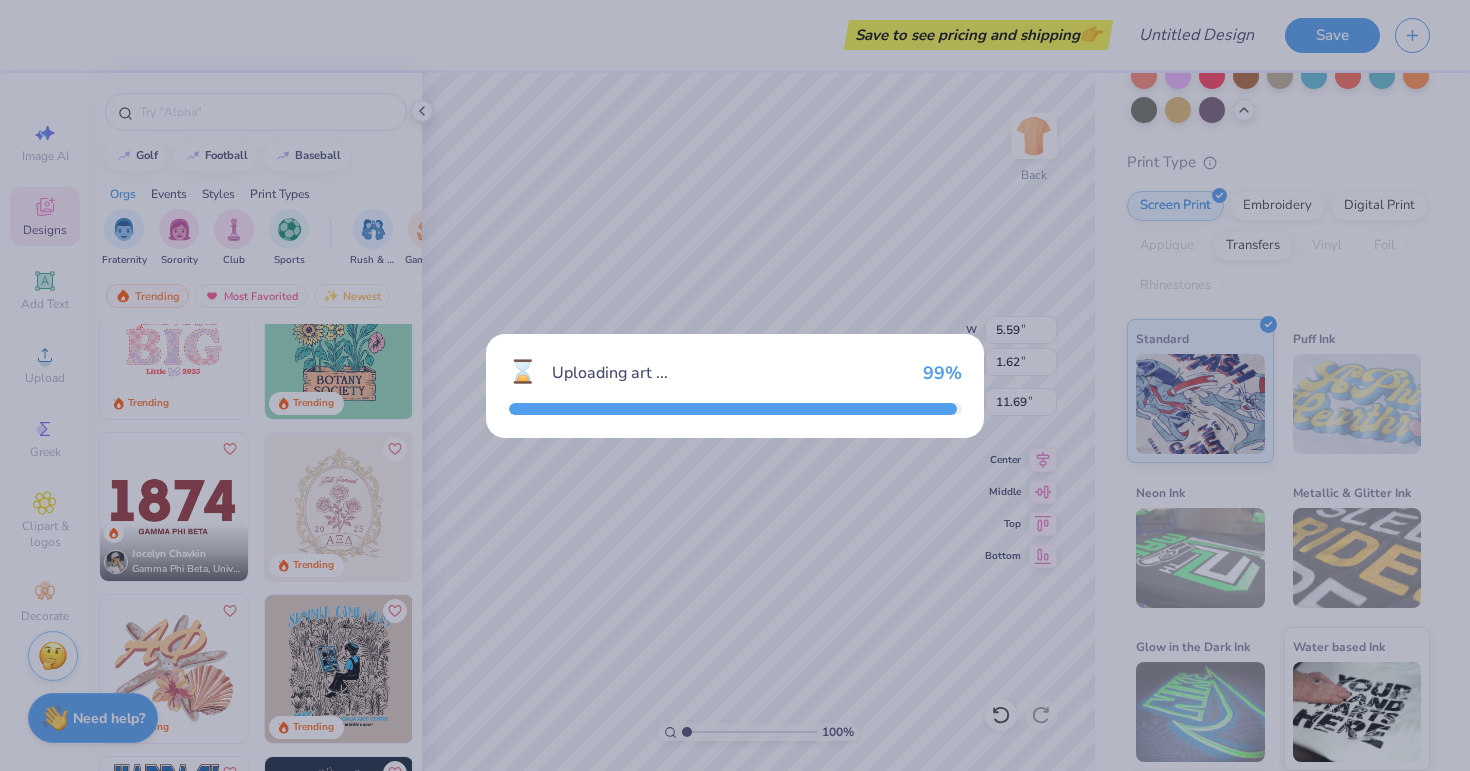 type on "7.93" 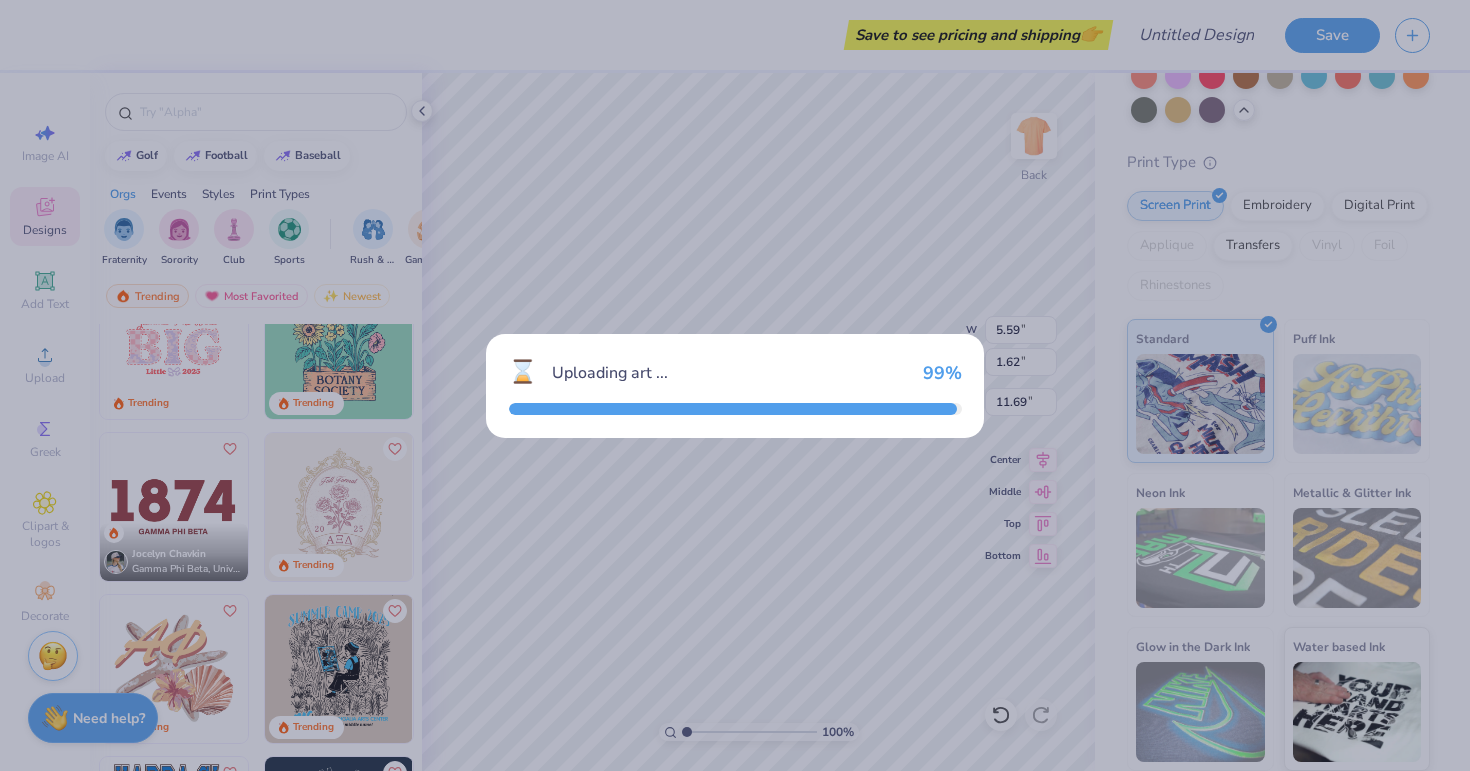 type on "3.53" 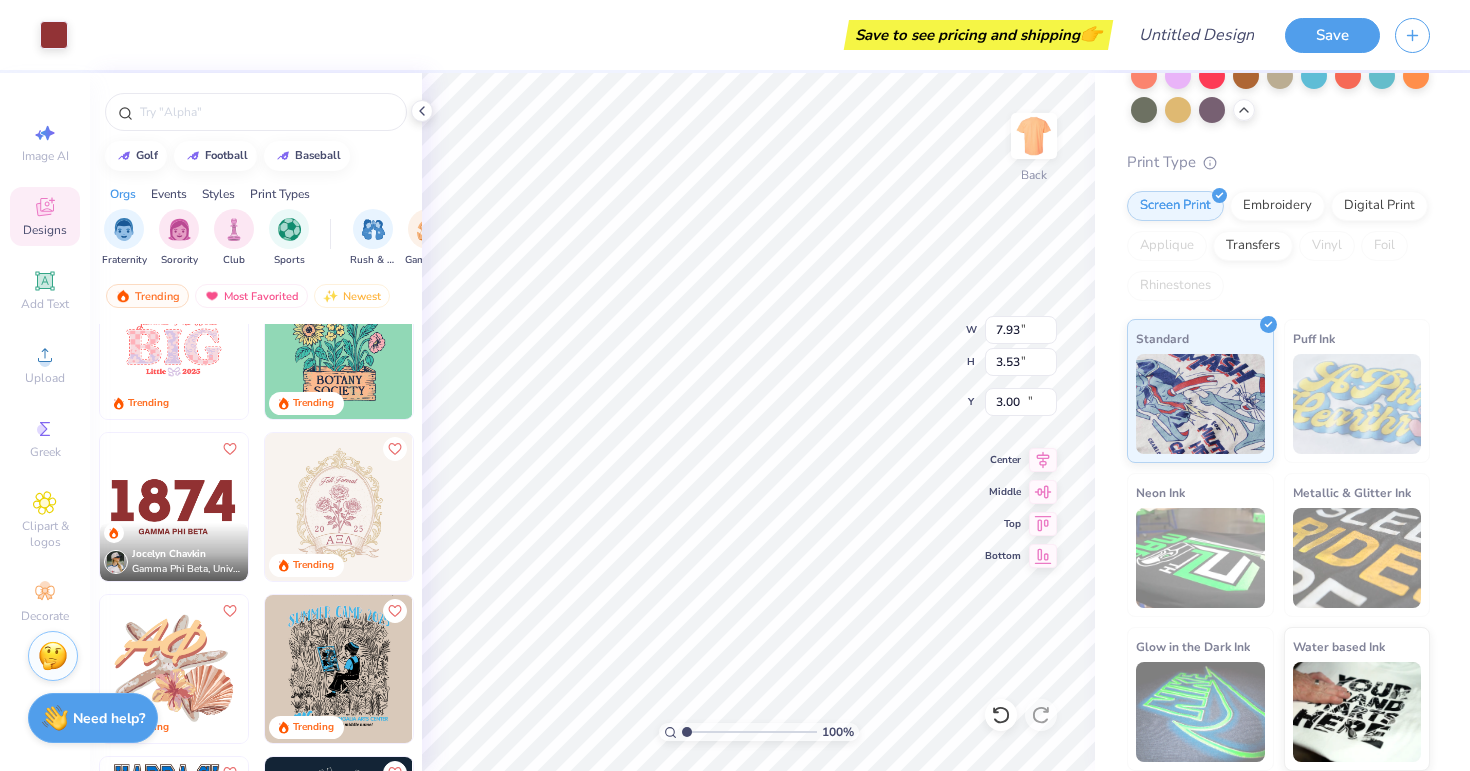 type on "19.66" 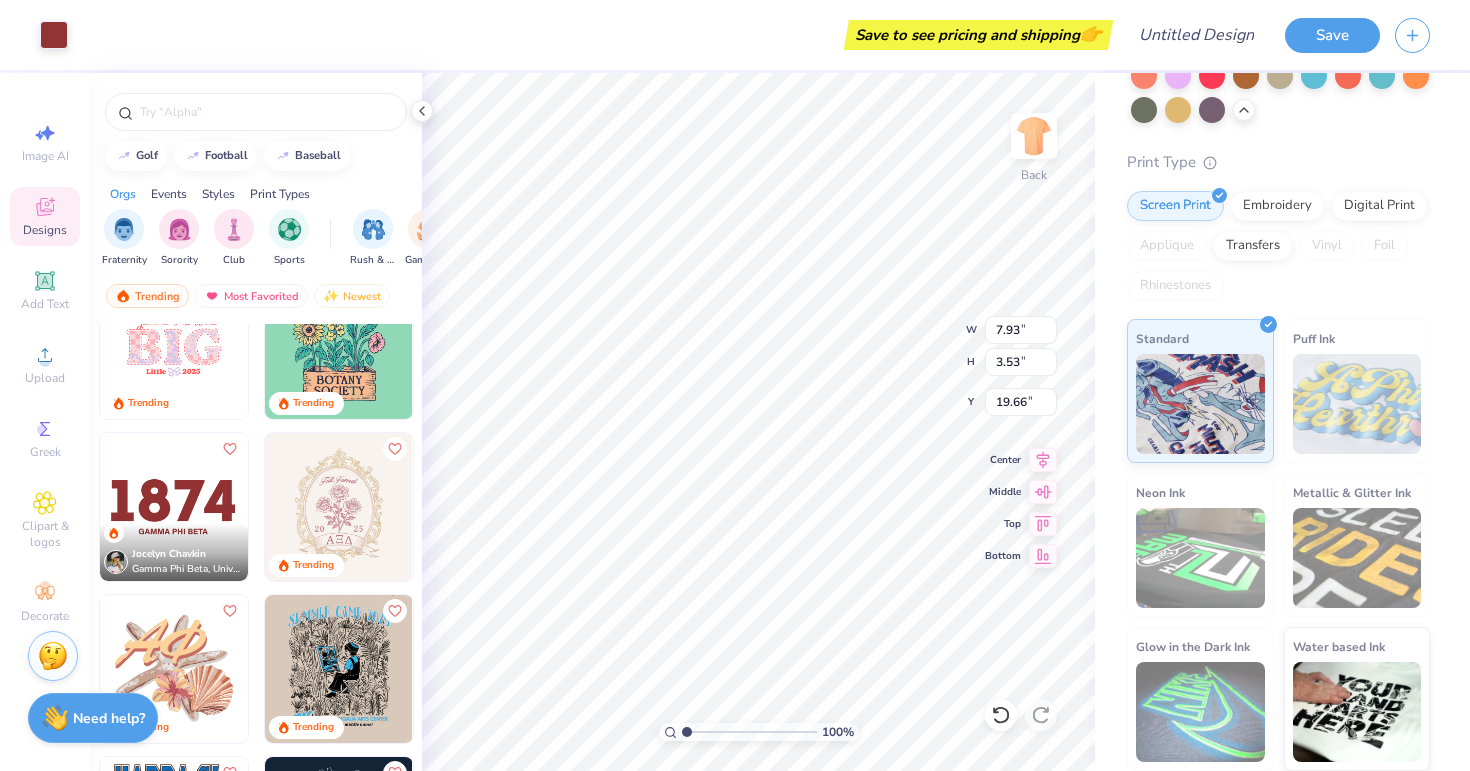 type on "1.28" 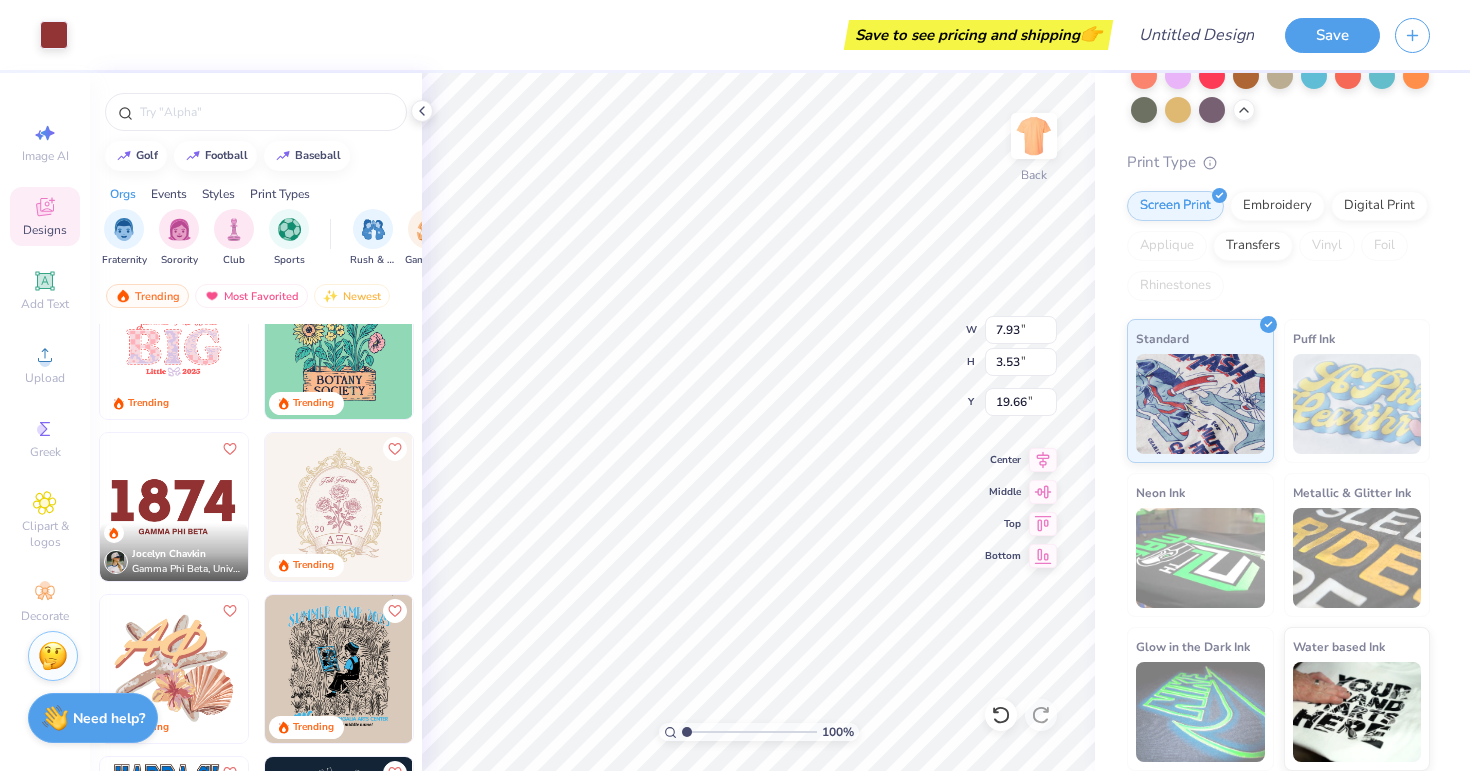 type on "1.33" 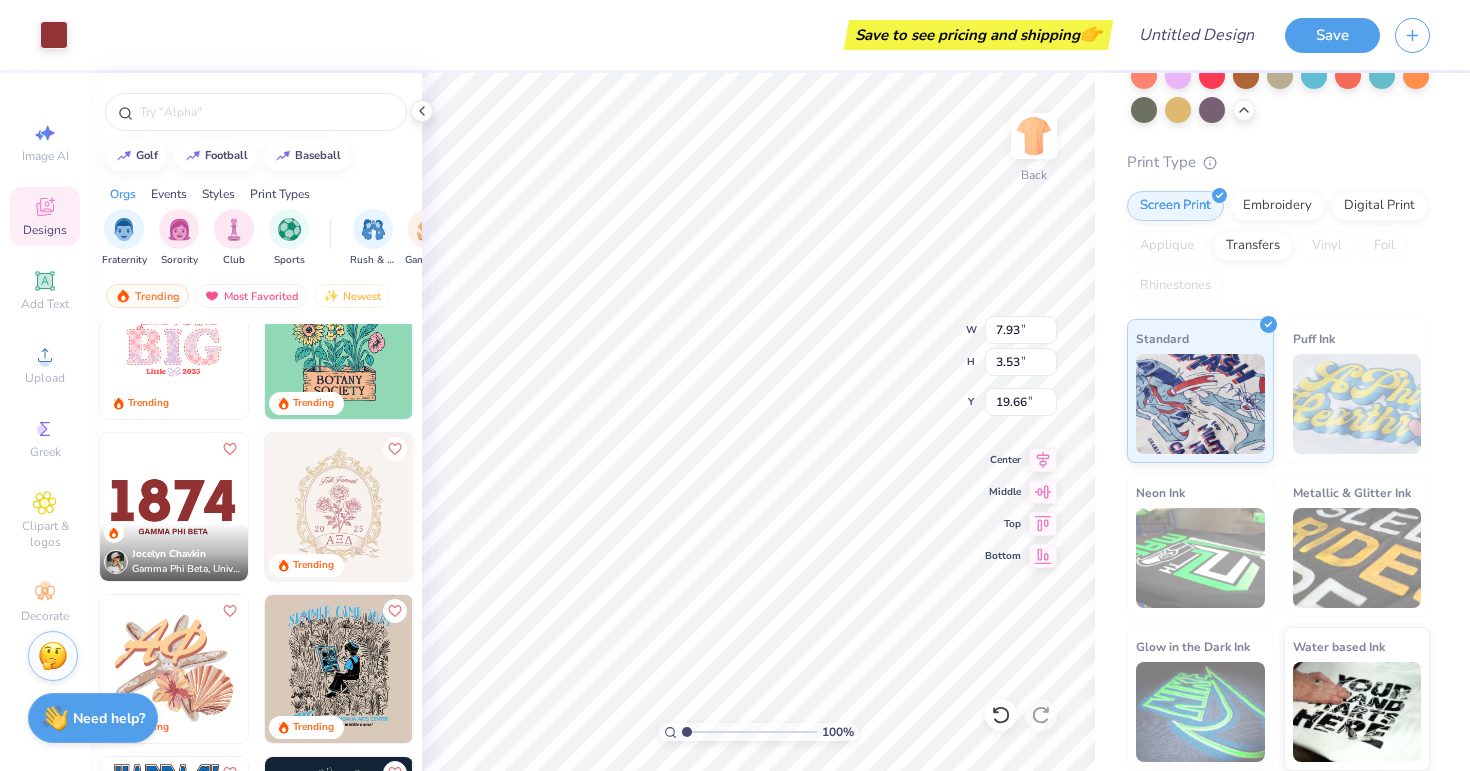type on "9.07" 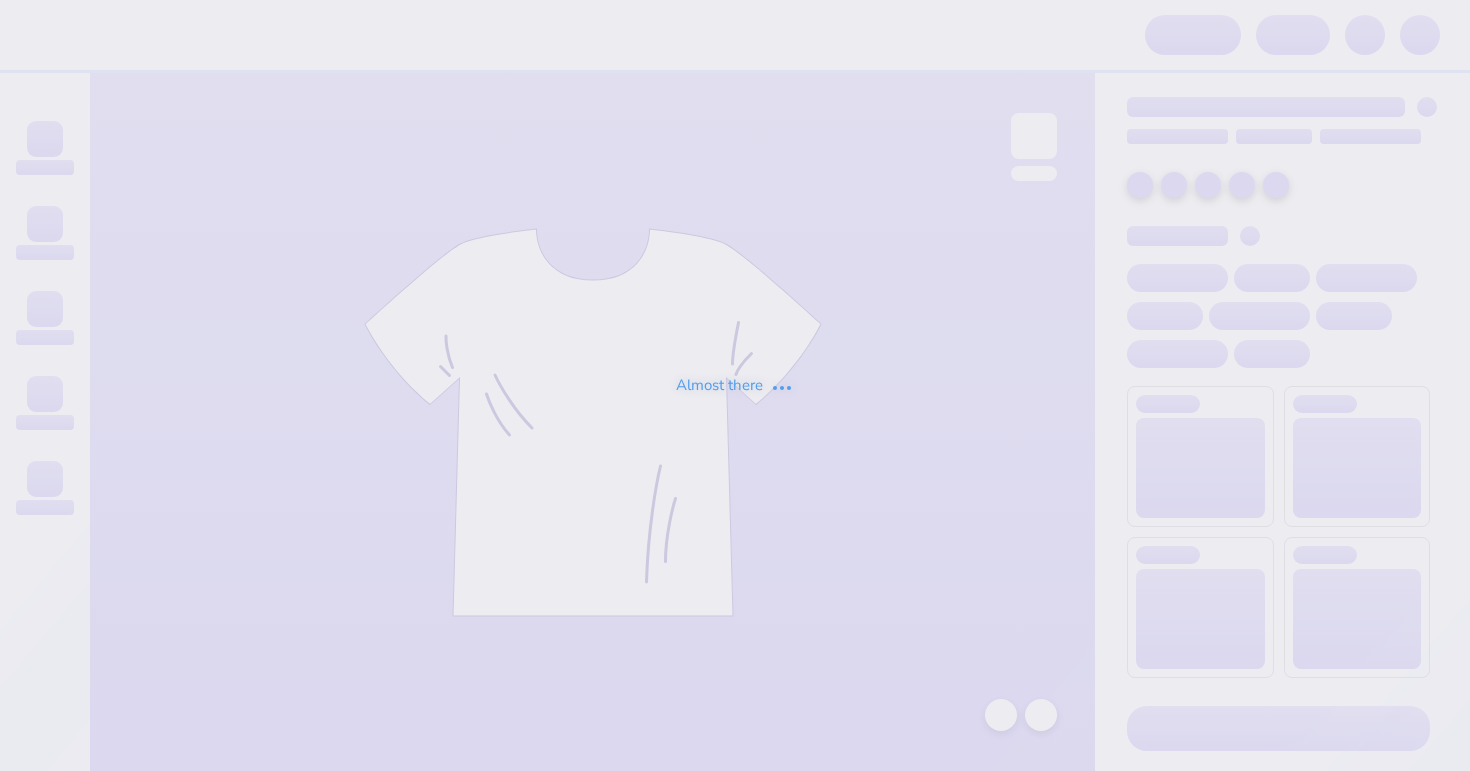scroll, scrollTop: 0, scrollLeft: 0, axis: both 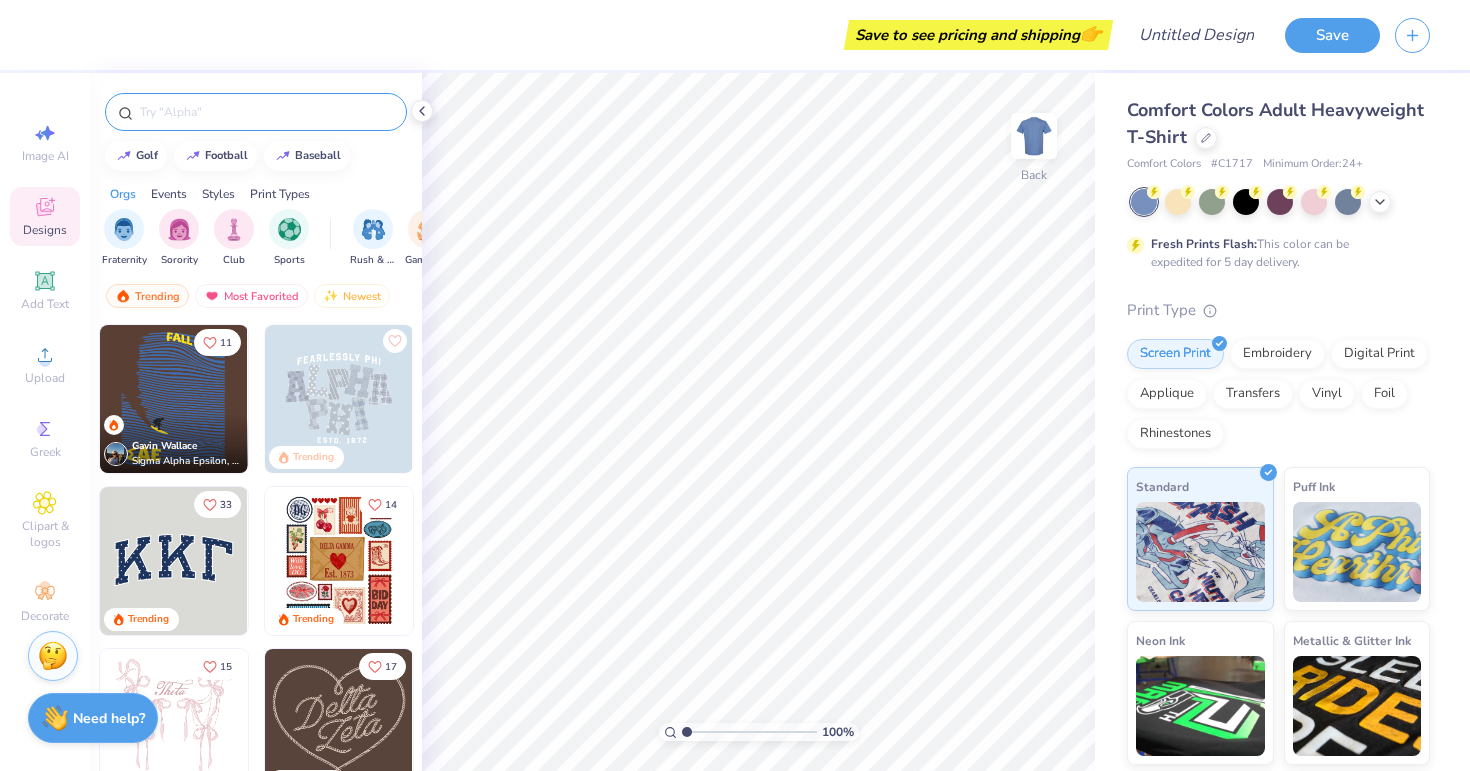 click at bounding box center [266, 112] 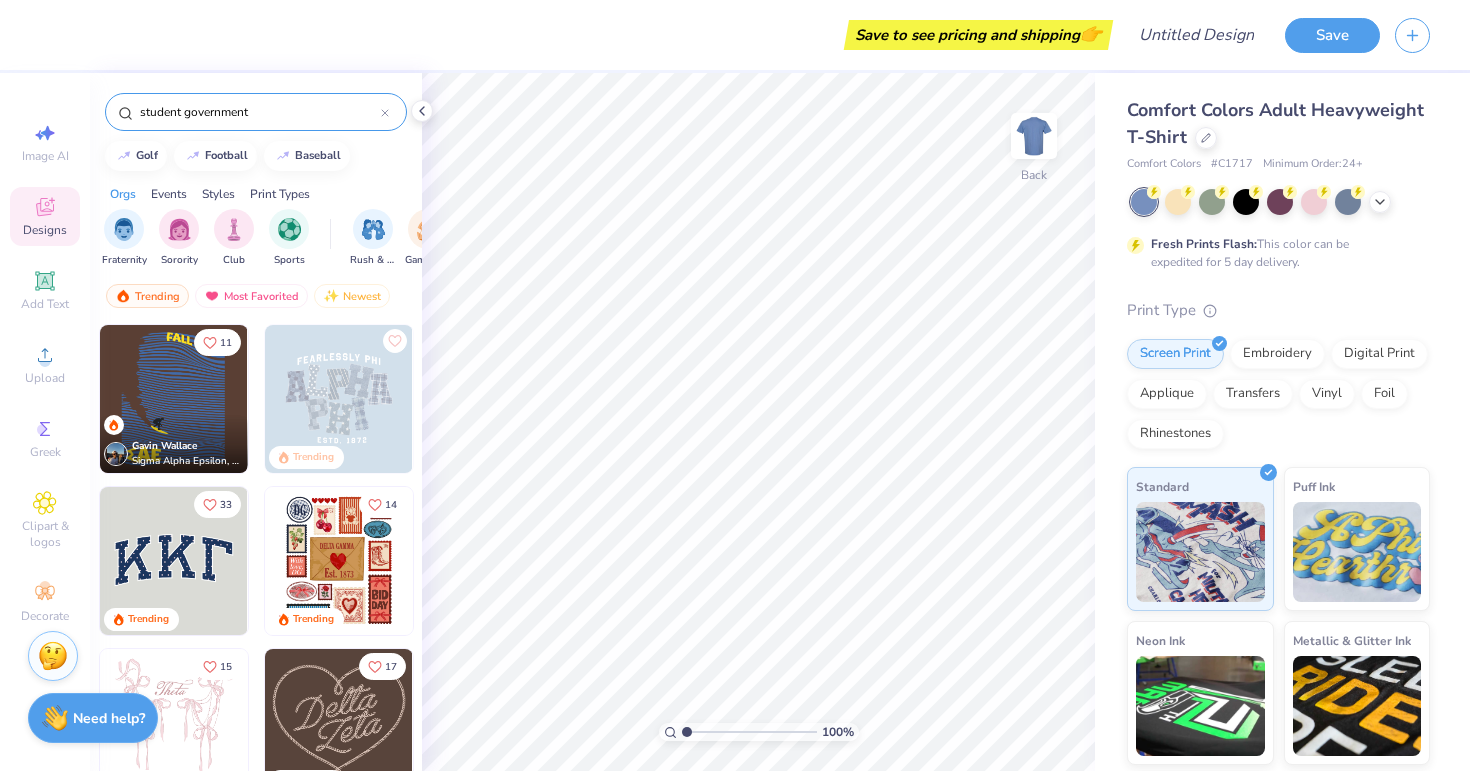 type on "student government" 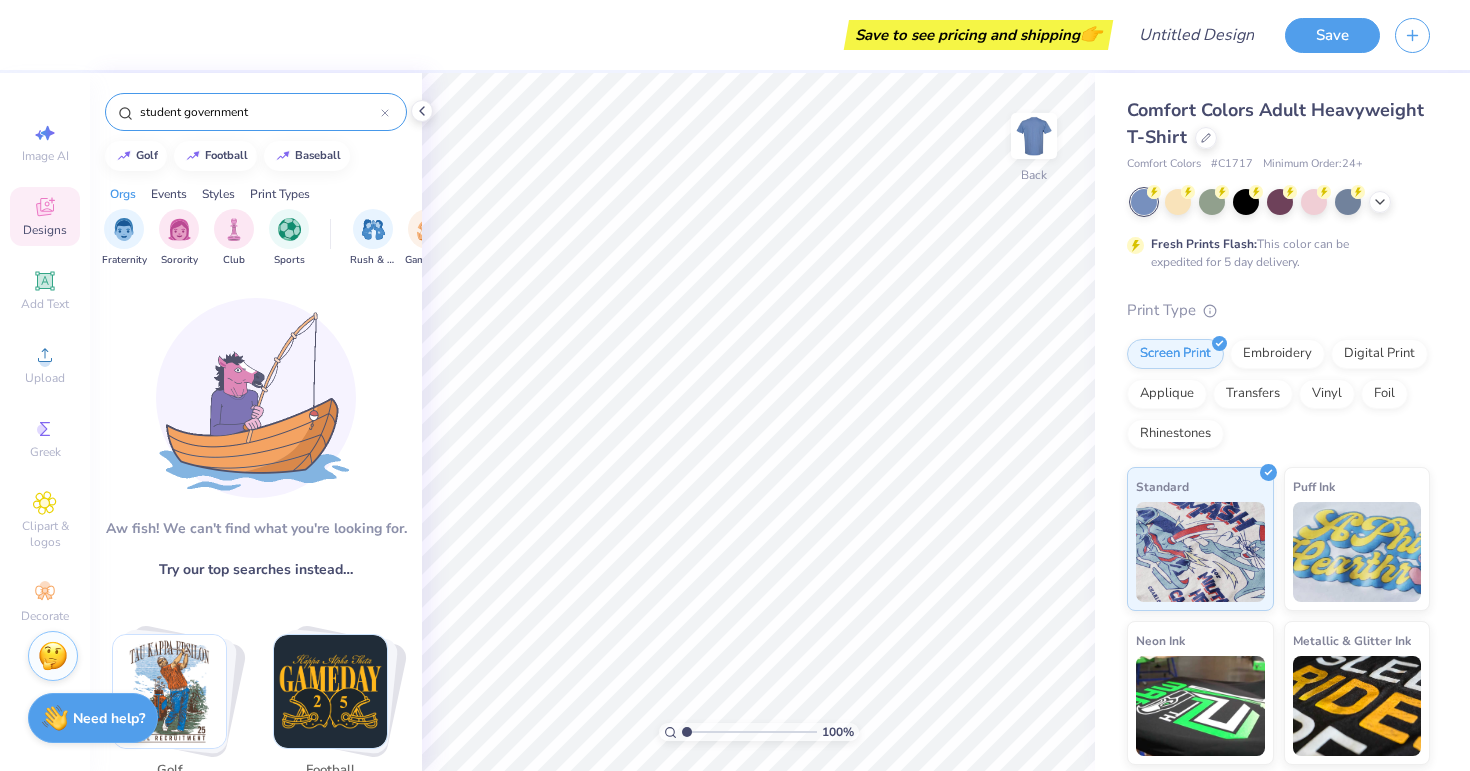 click on "student government" at bounding box center [259, 112] 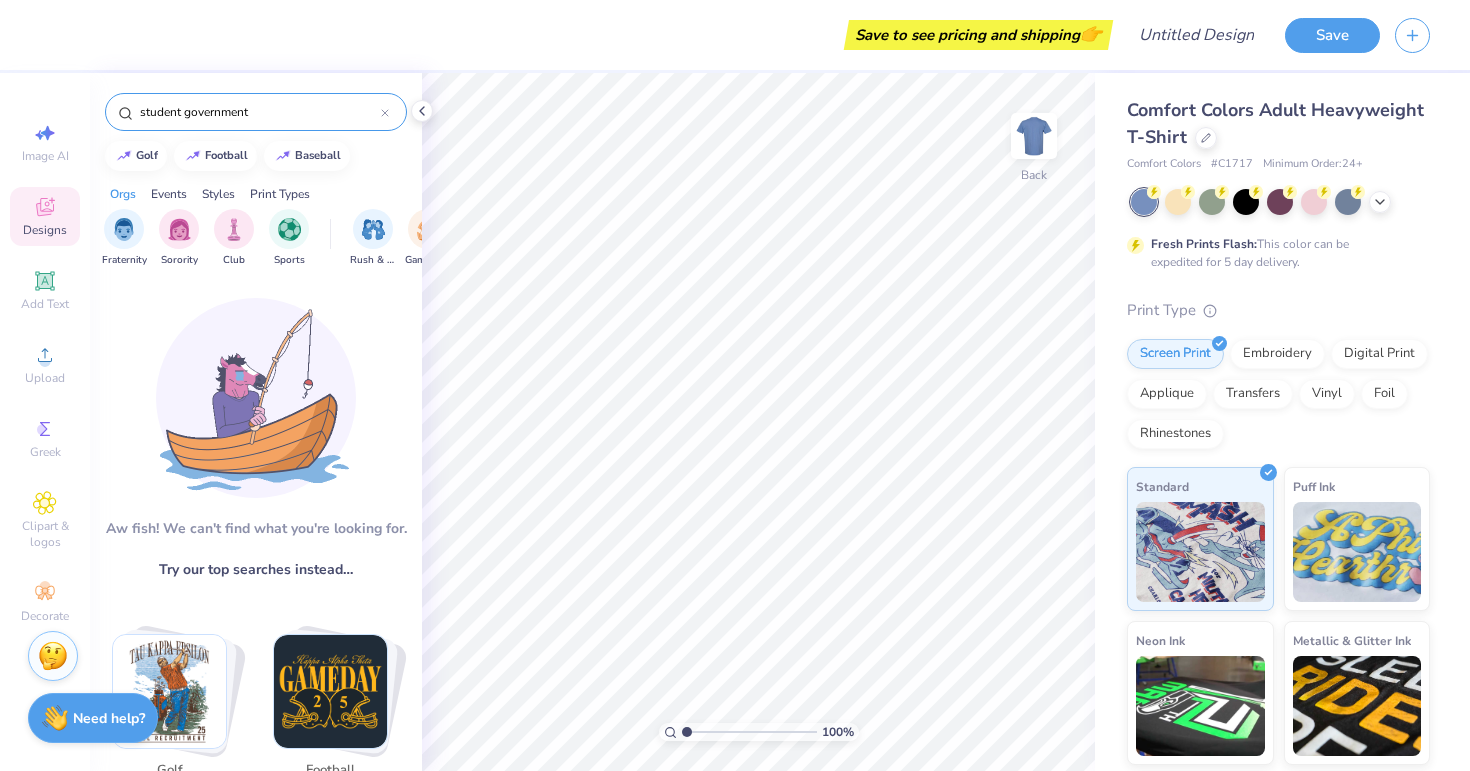 click on "student government" at bounding box center (259, 112) 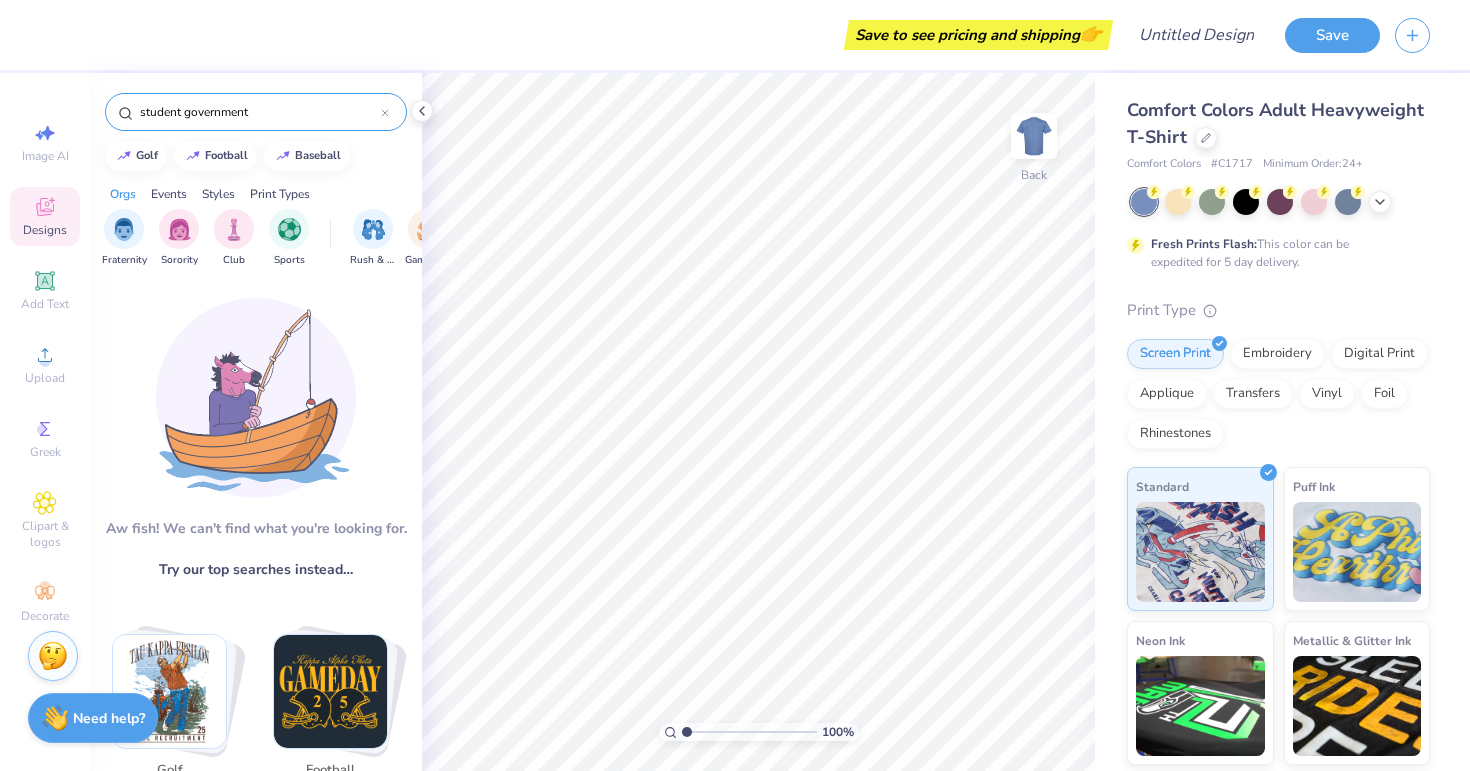 click on "student government" at bounding box center [259, 112] 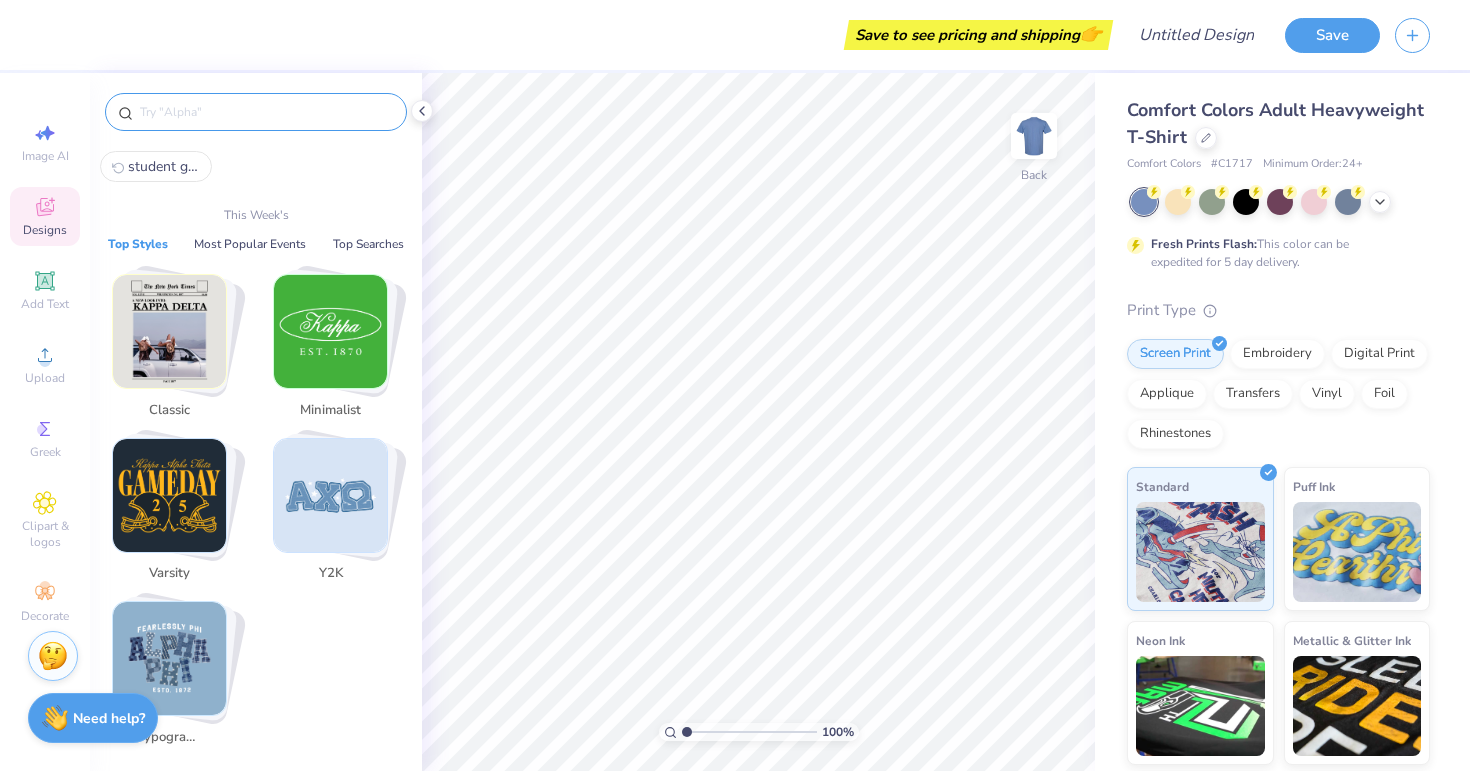 type 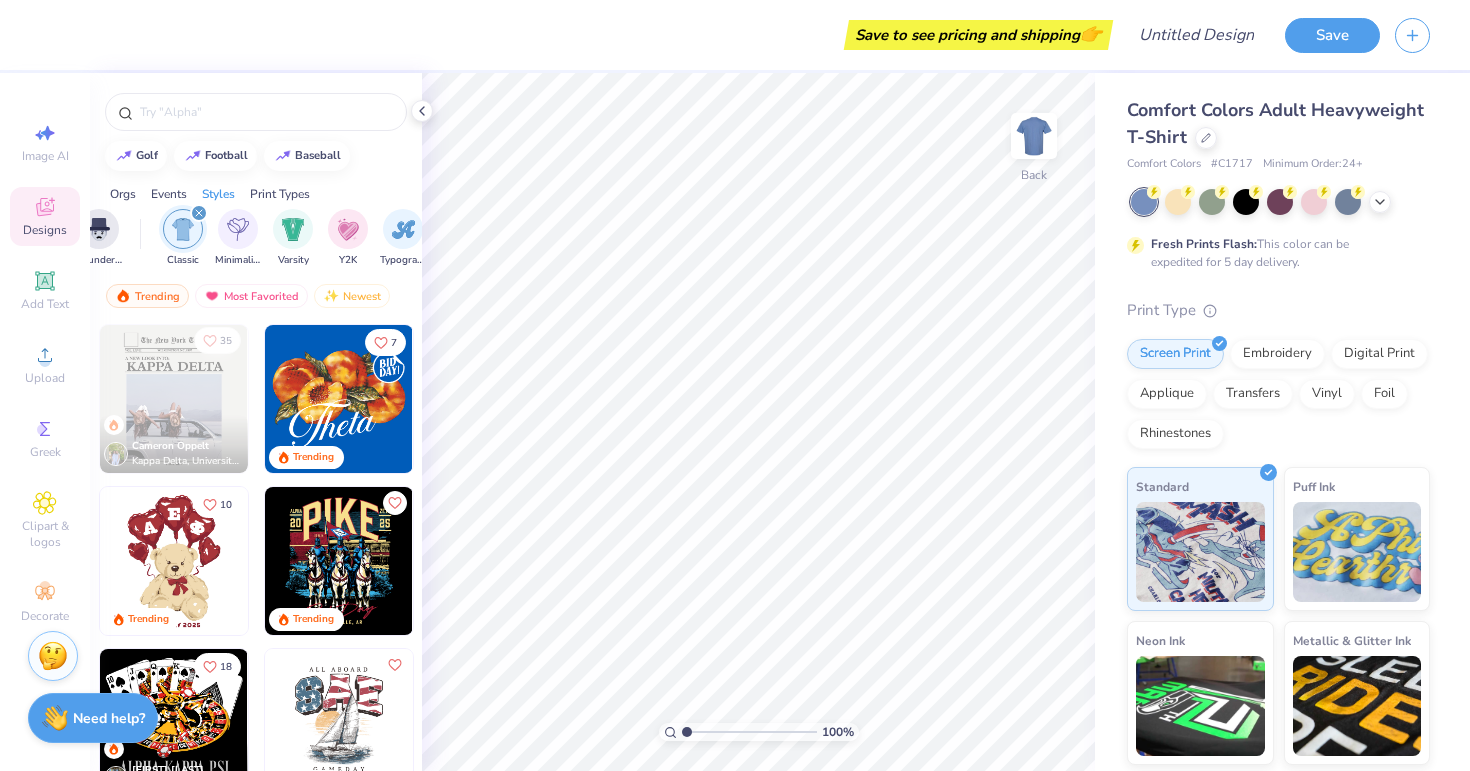 scroll, scrollTop: 0, scrollLeft: 1048, axis: horizontal 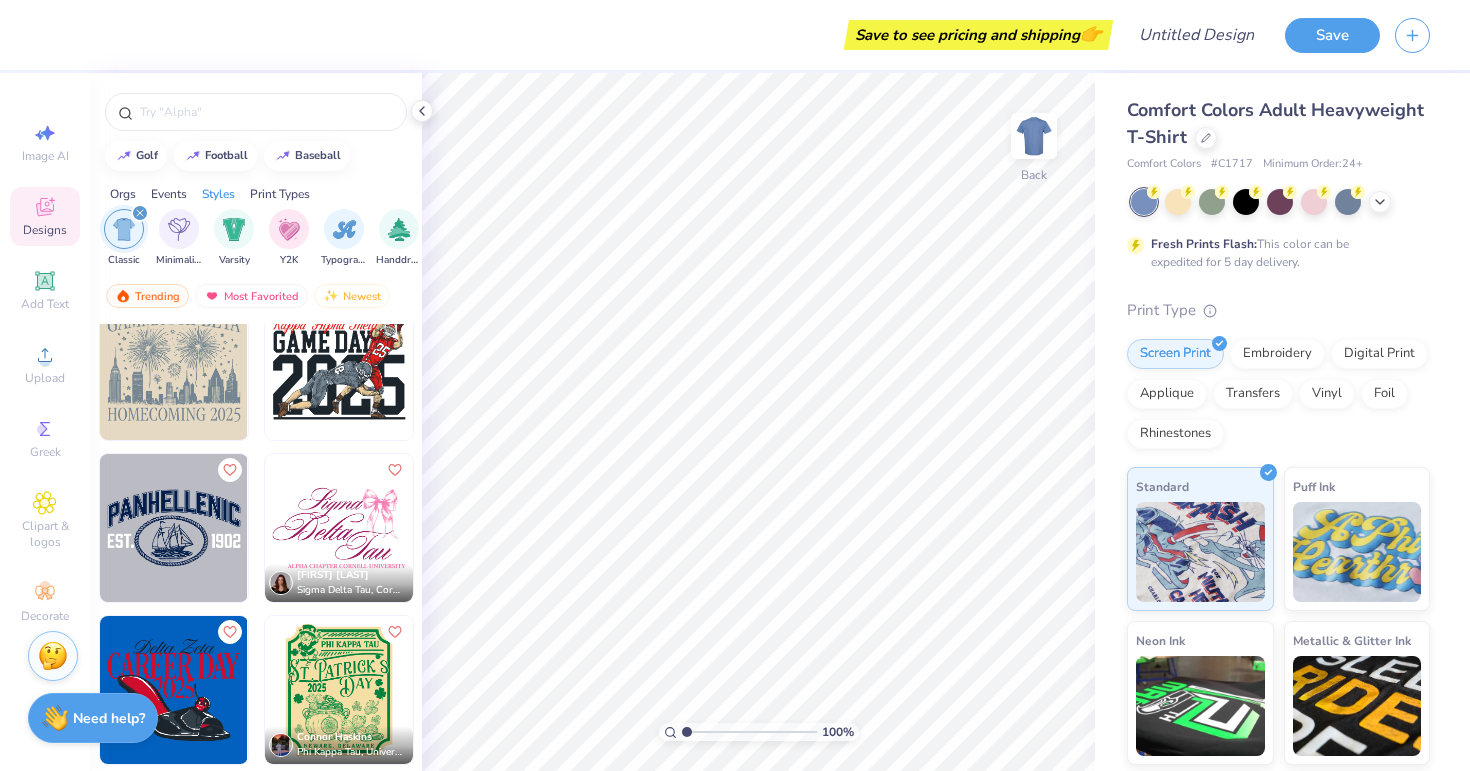 click at bounding box center (174, 528) 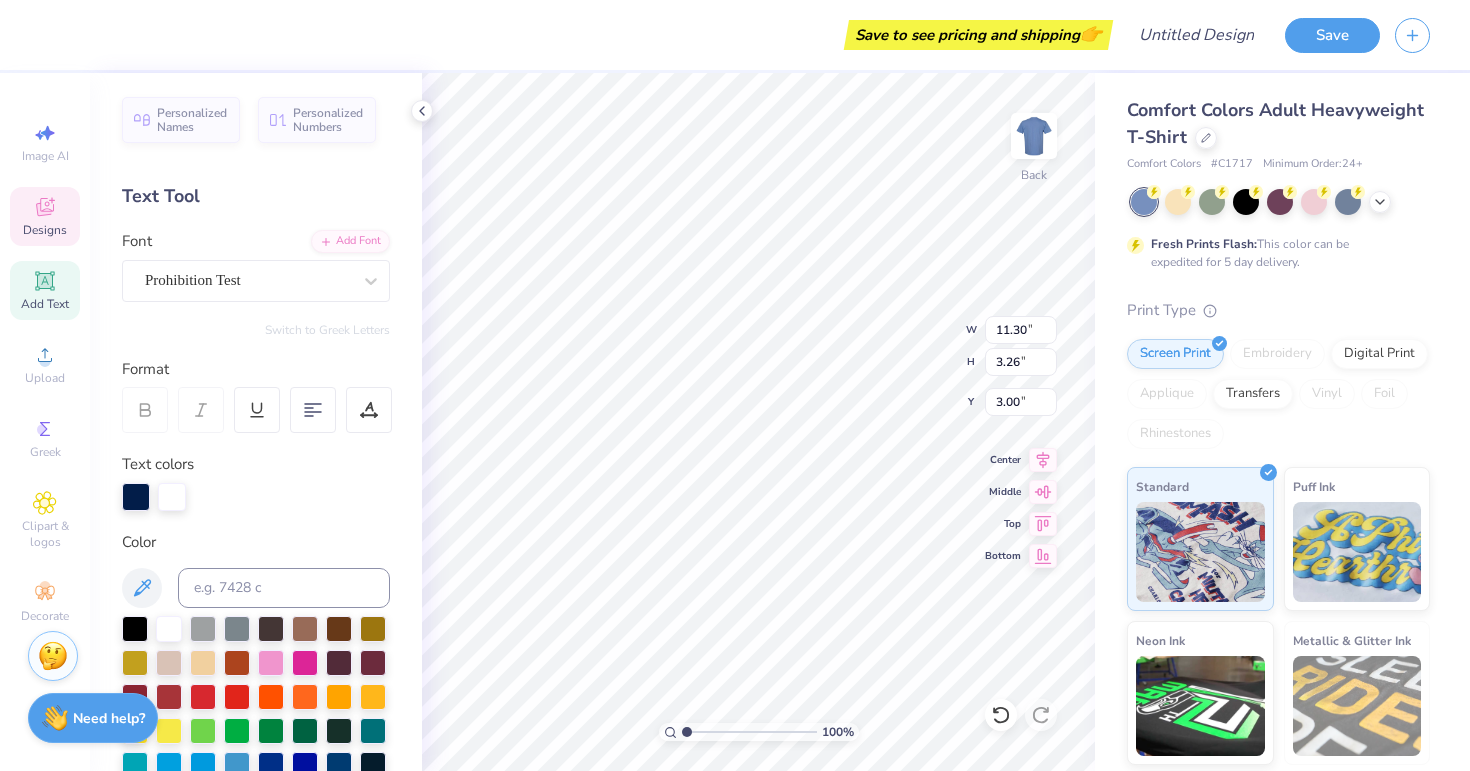 scroll, scrollTop: 0, scrollLeft: 0, axis: both 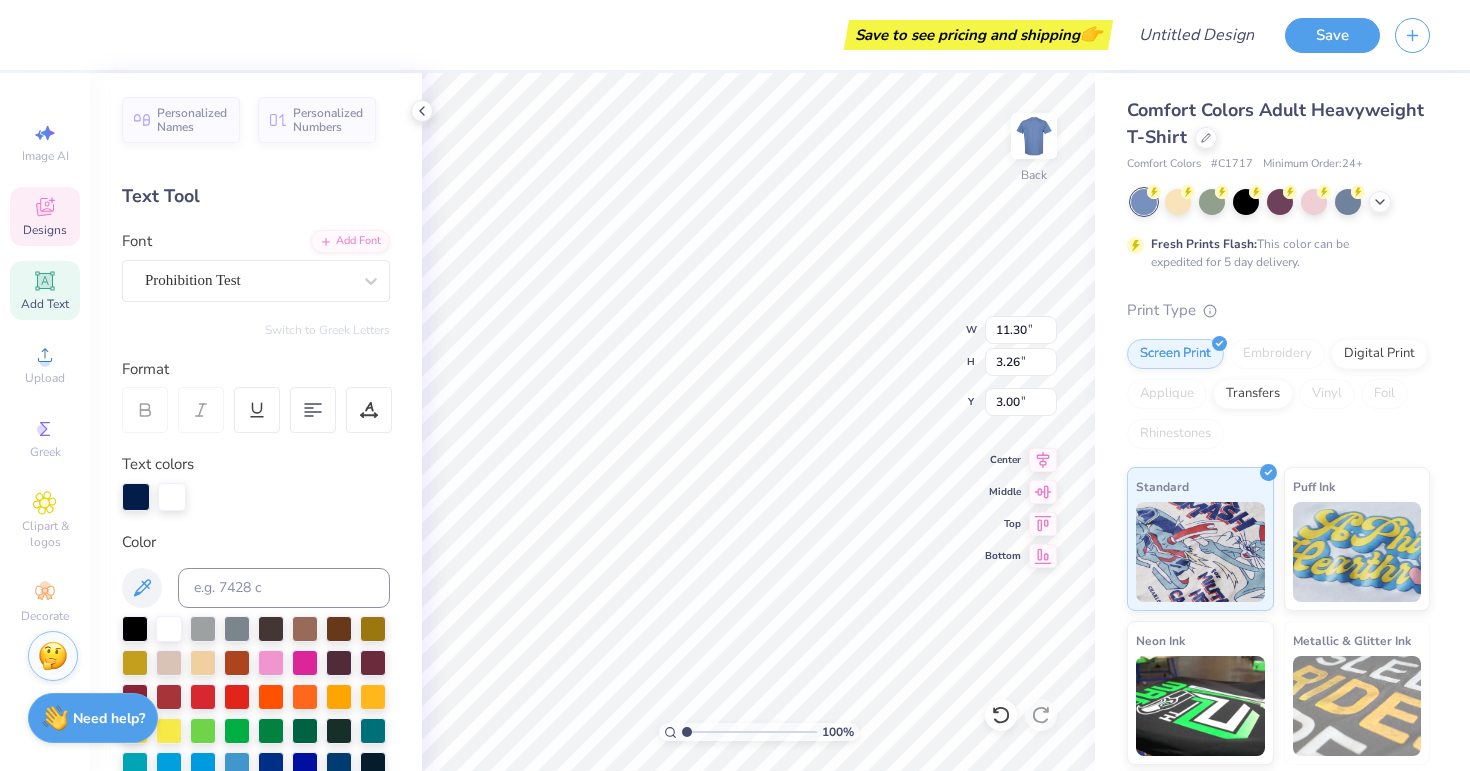 type on "pepperdine" 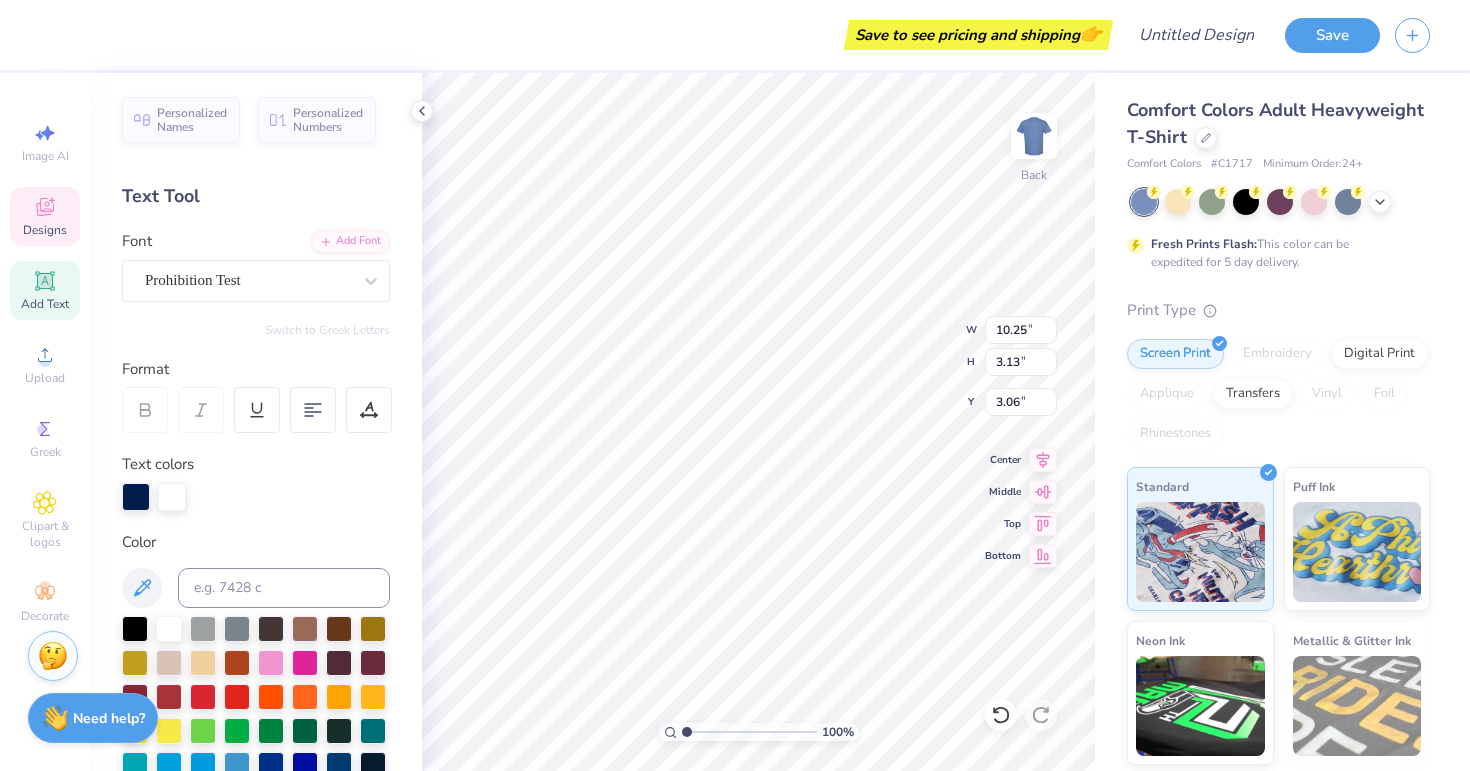 click 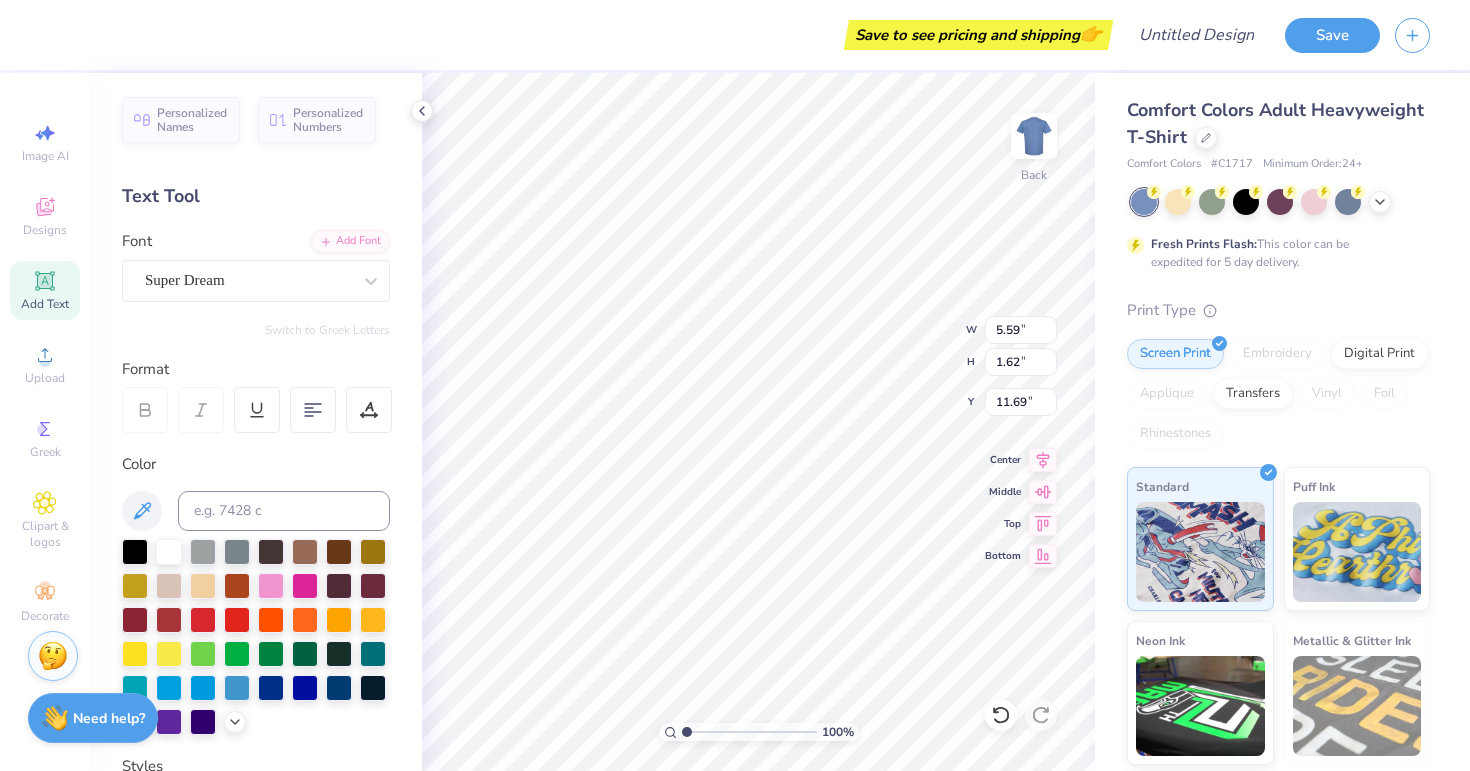 type on "5.59" 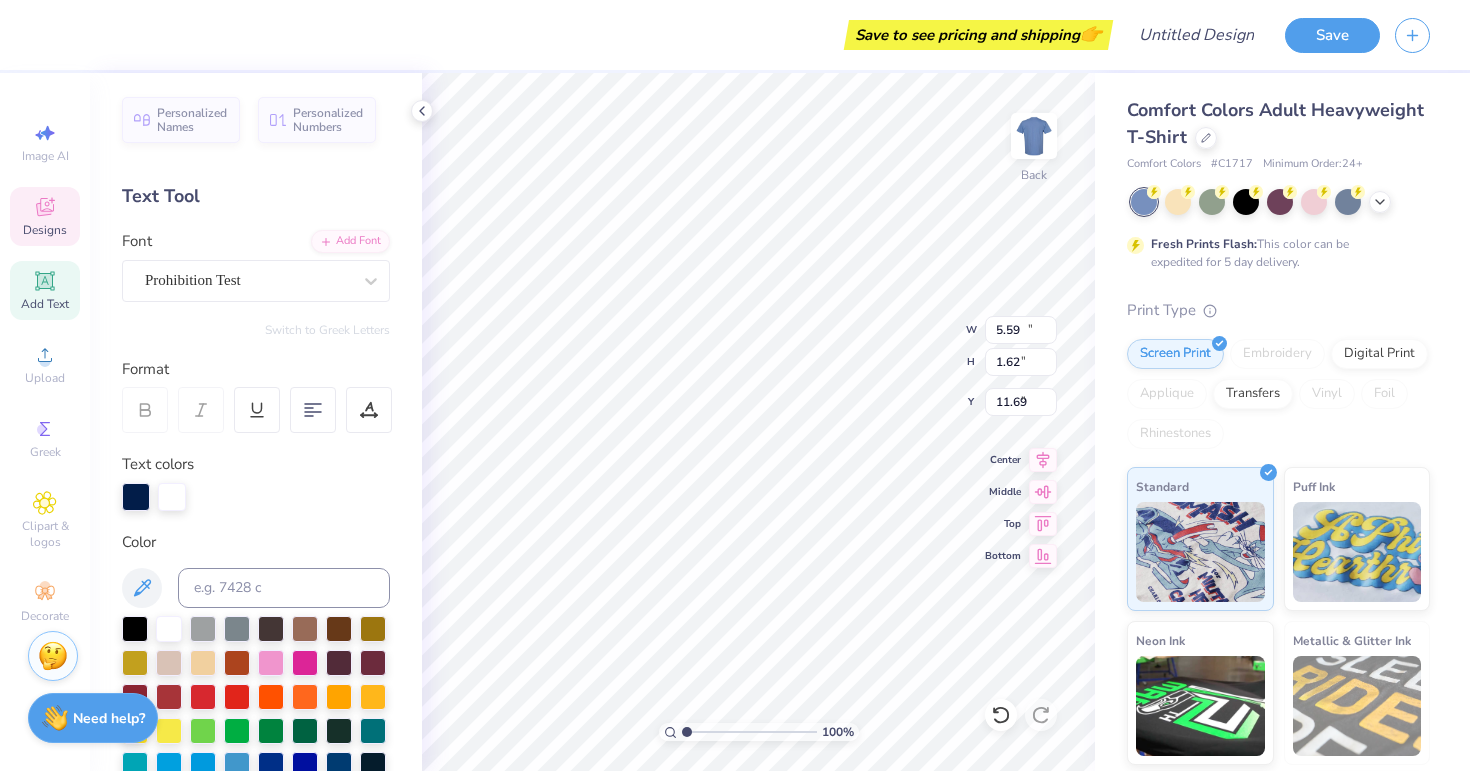 type on "10.25" 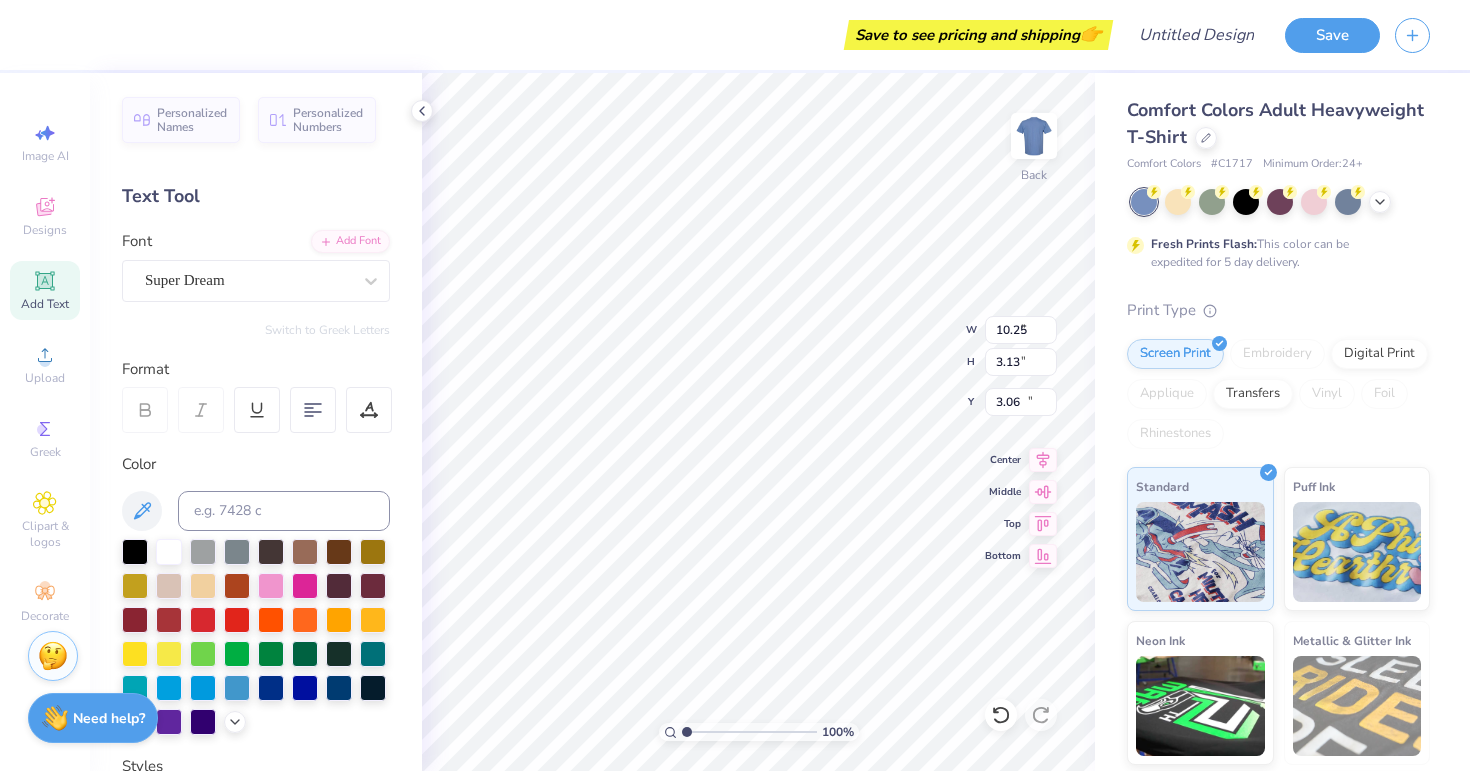 type on "5.59" 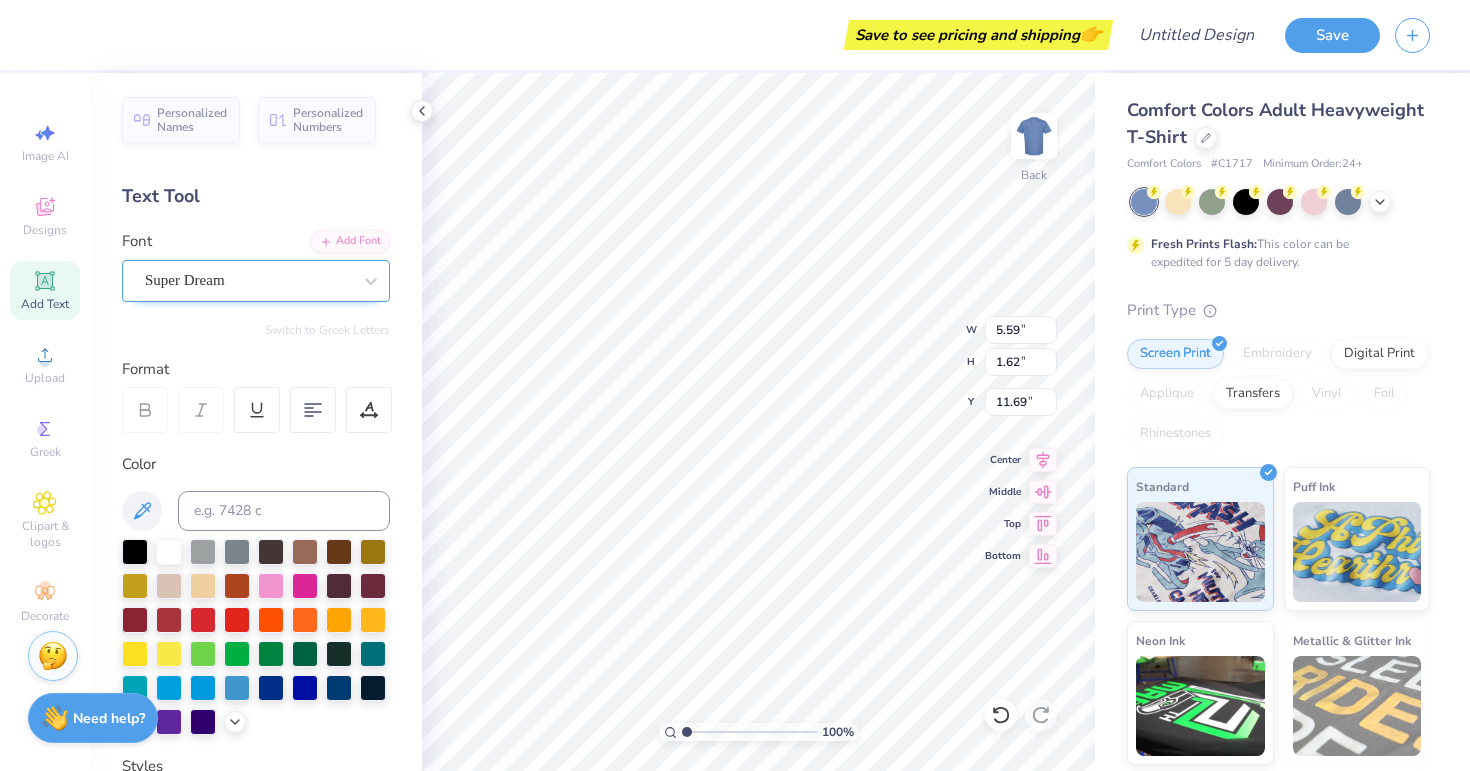 click on "Super Dream" at bounding box center (248, 280) 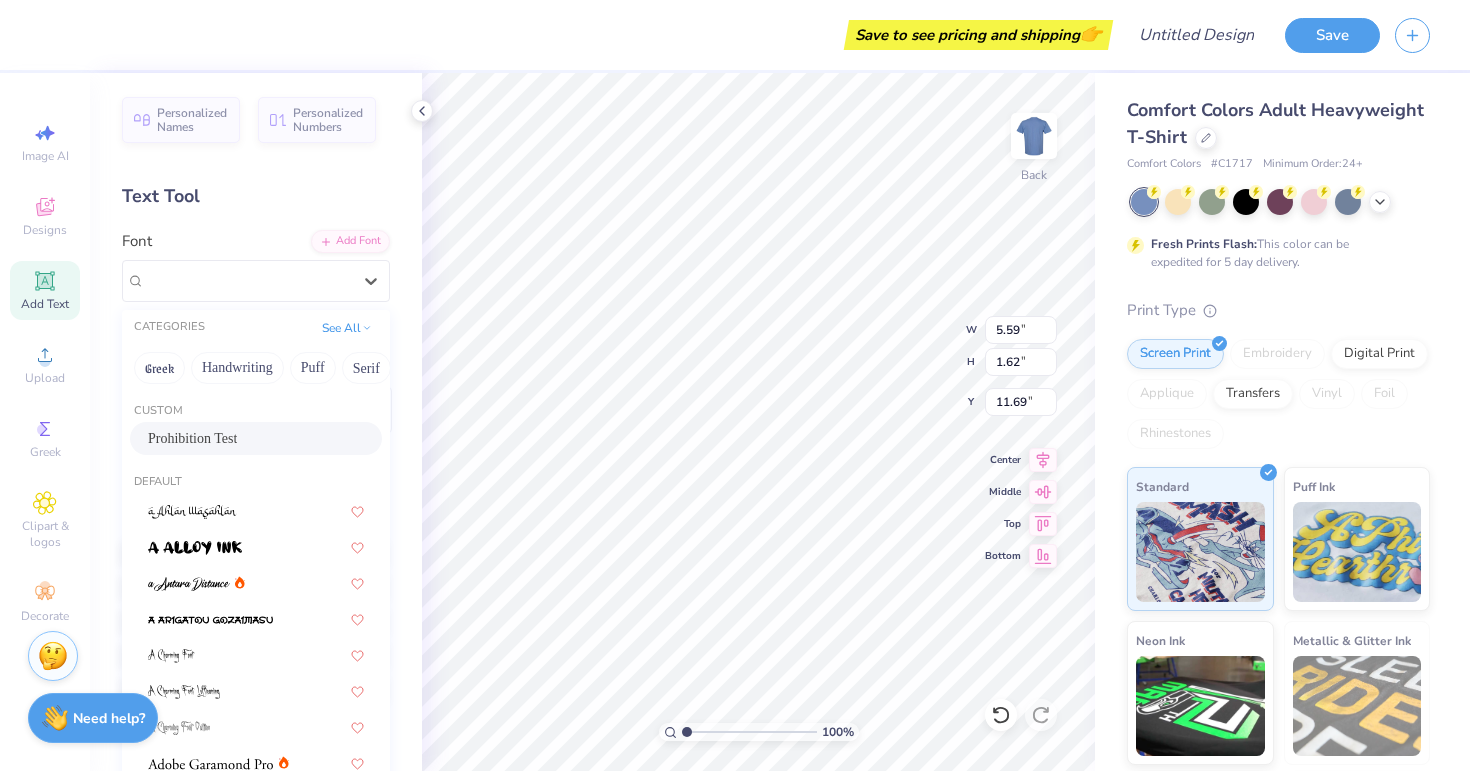 click on "Prohibition Test" at bounding box center (192, 438) 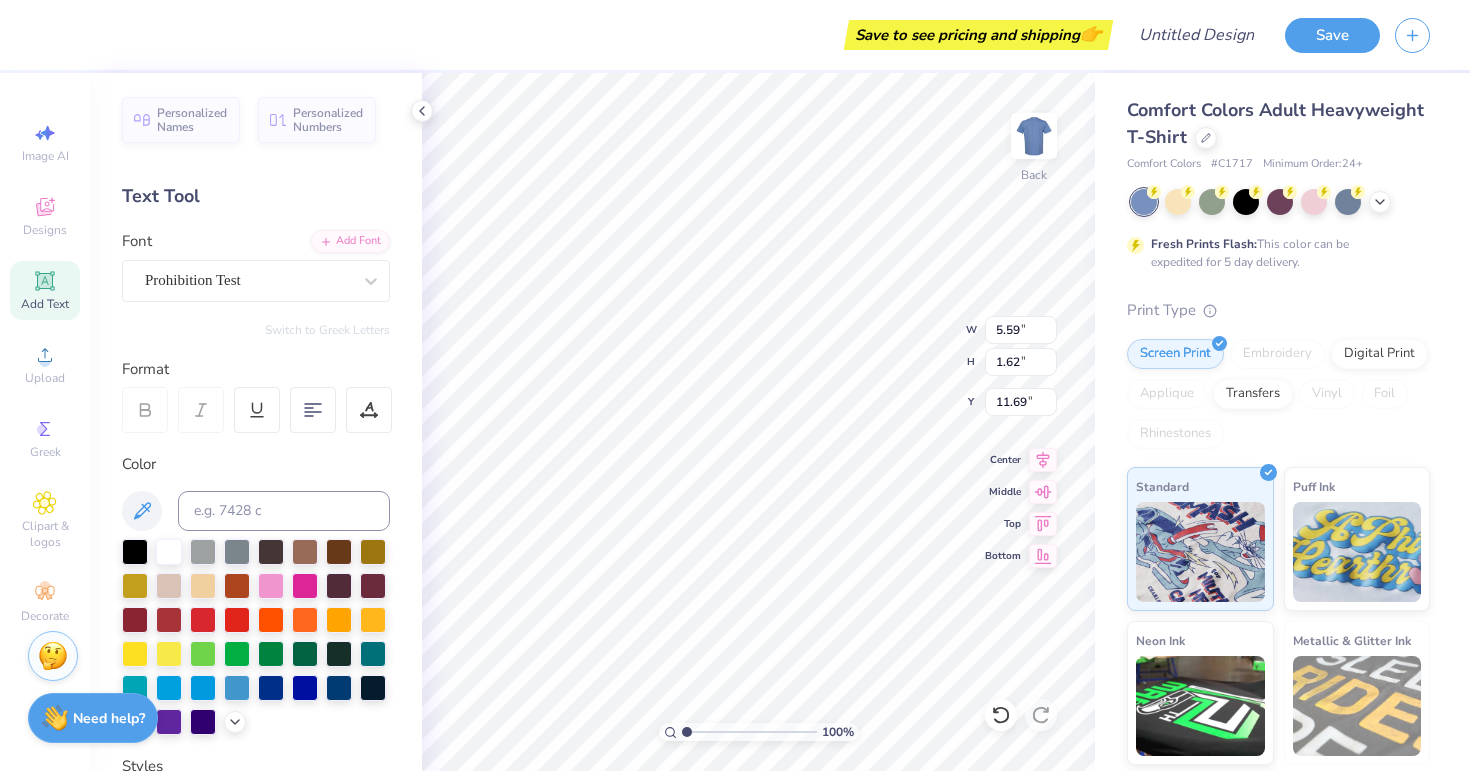 type on "4.01" 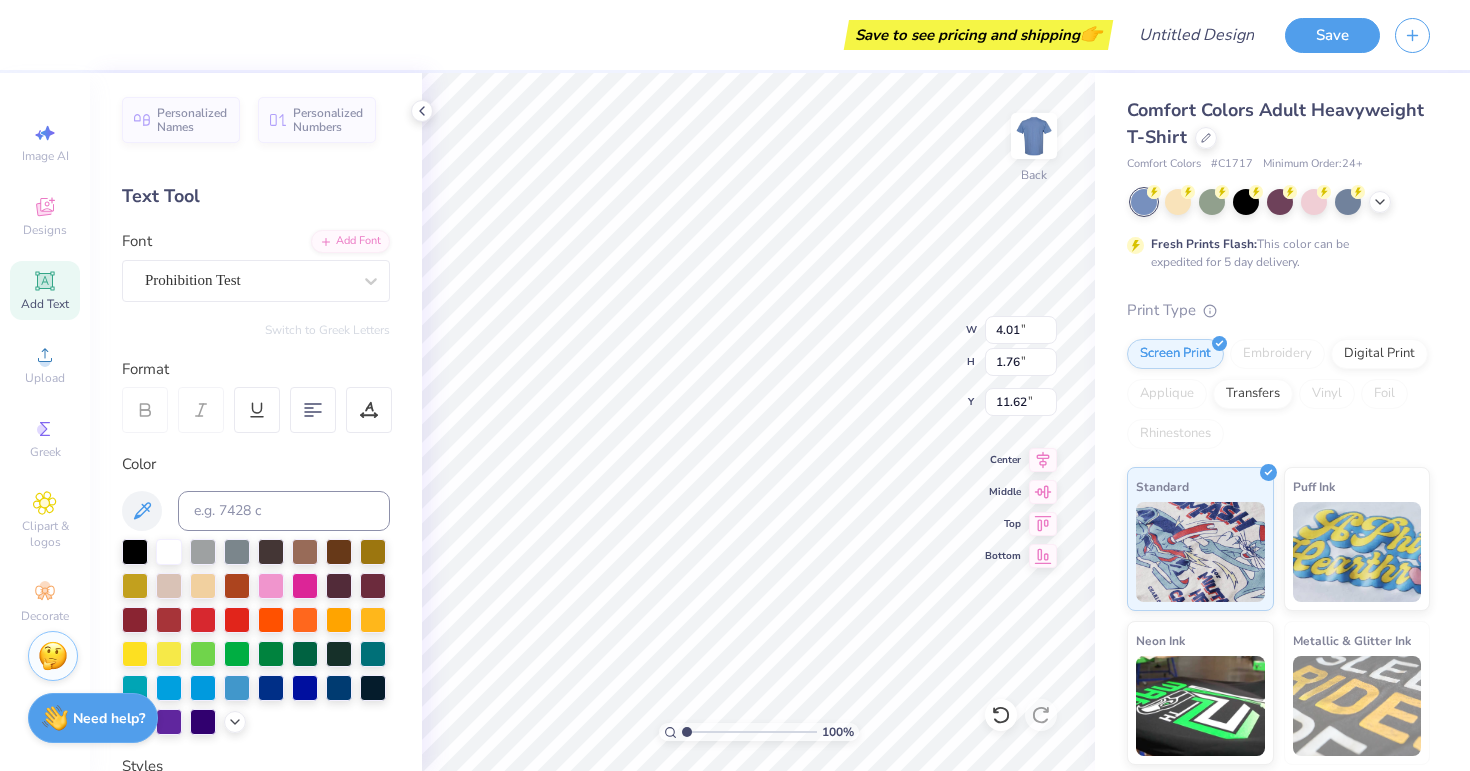 type on "SGA" 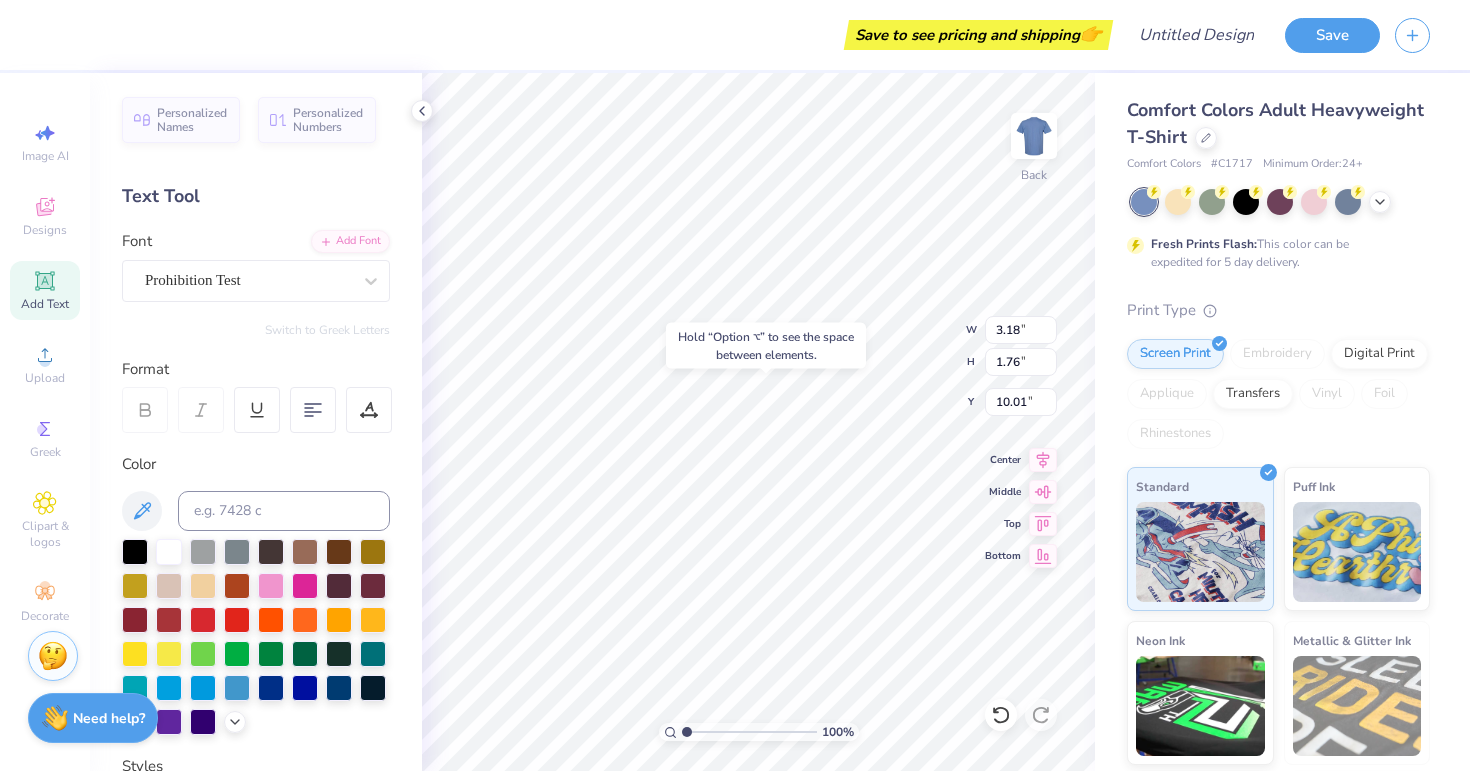 type on "10.01" 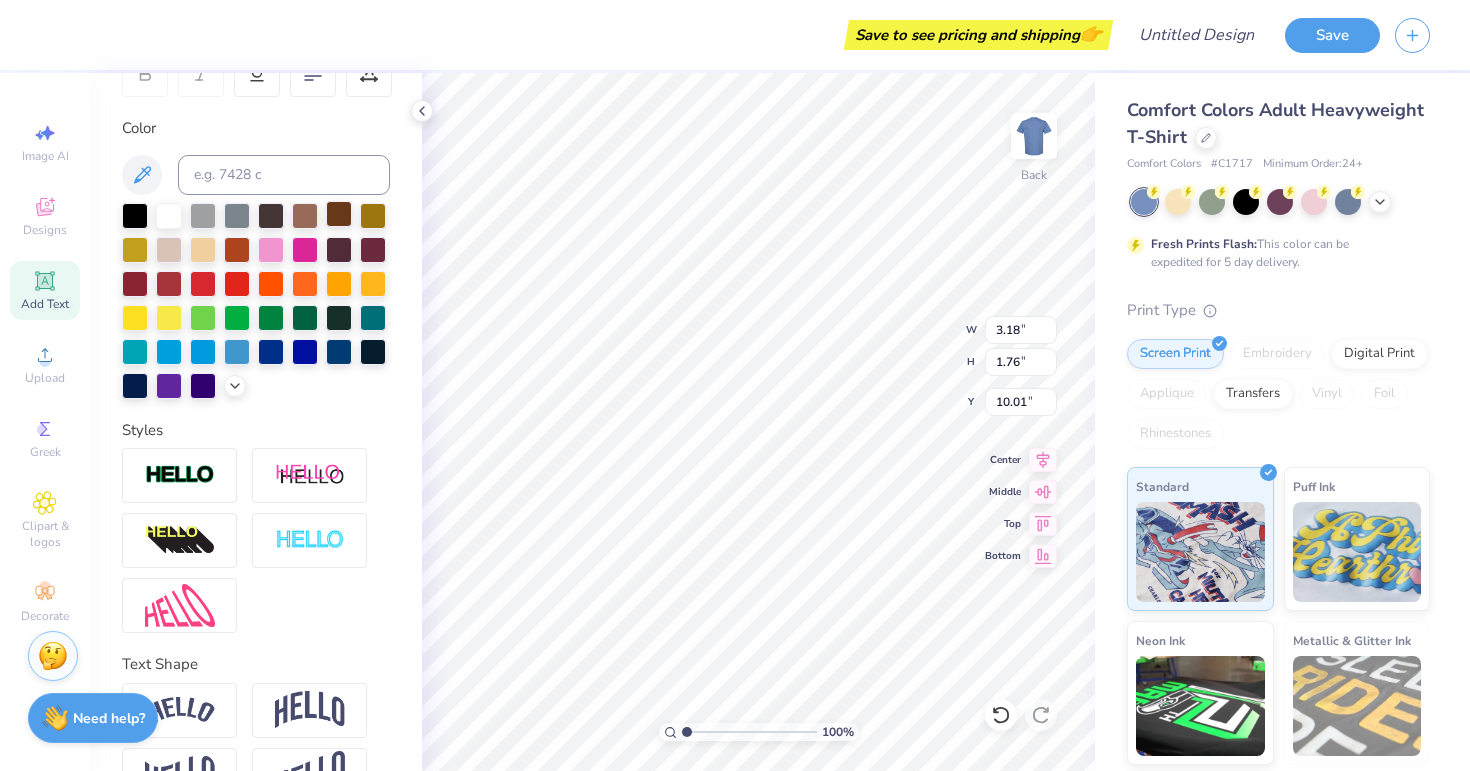 scroll, scrollTop: 391, scrollLeft: 0, axis: vertical 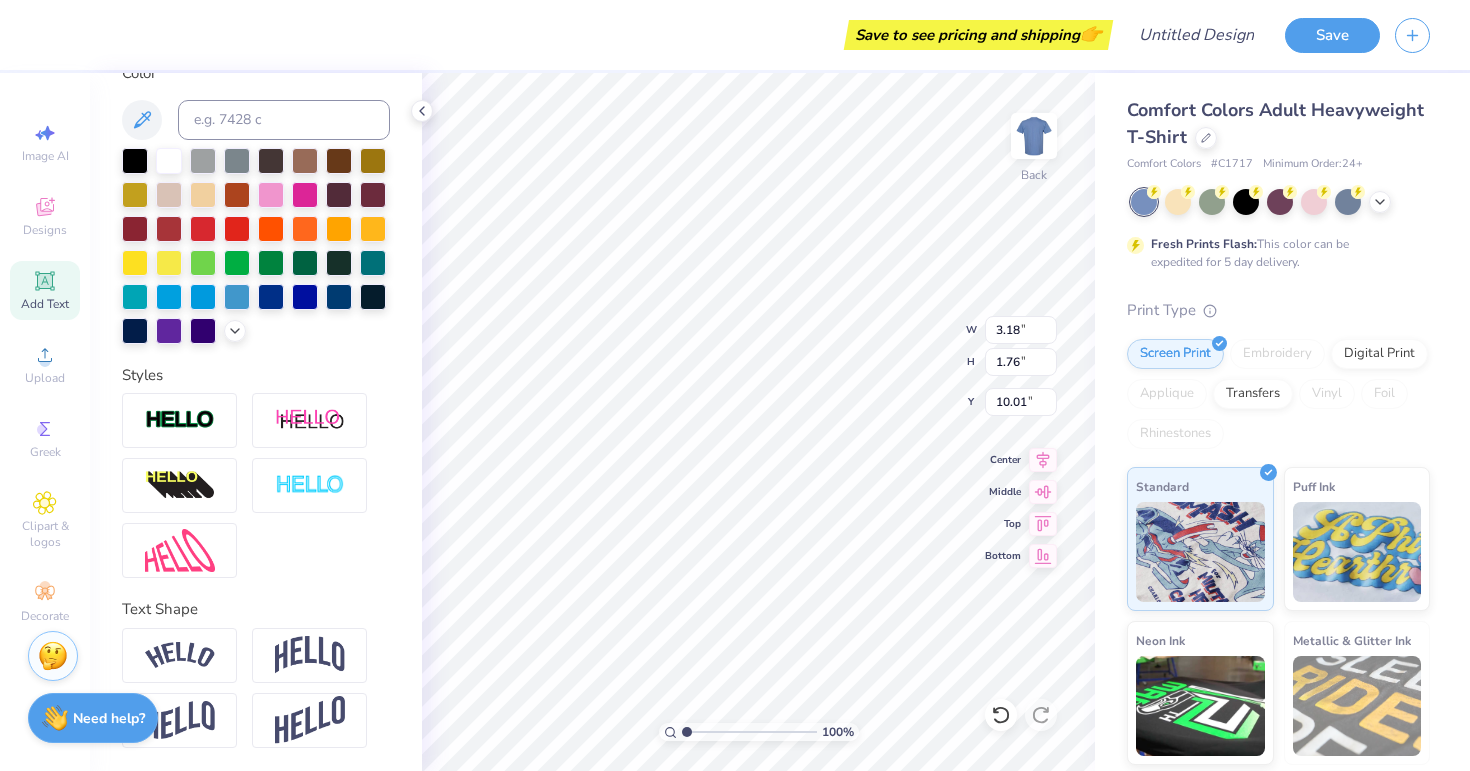 type on "10.25" 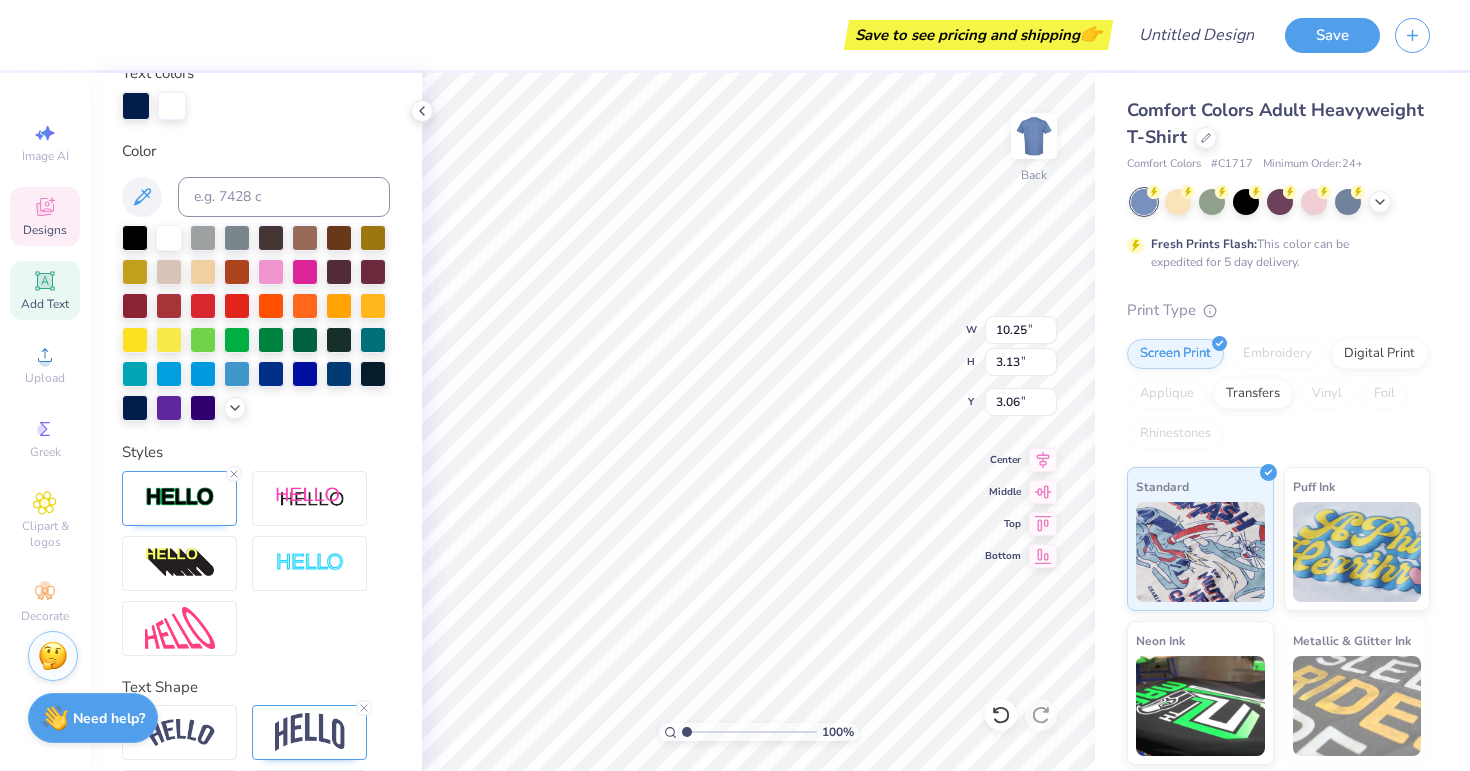 scroll, scrollTop: 469, scrollLeft: 0, axis: vertical 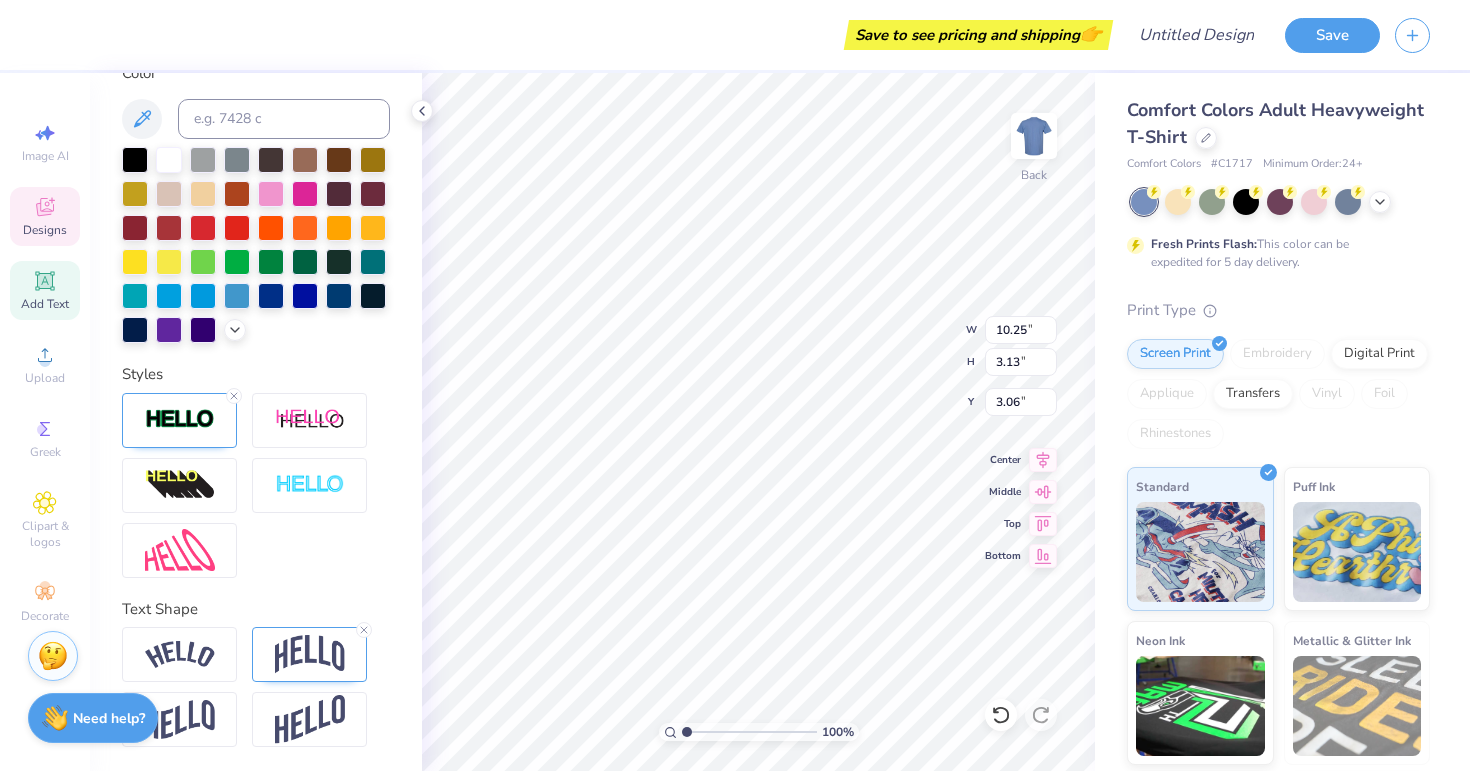 type on "3.00" 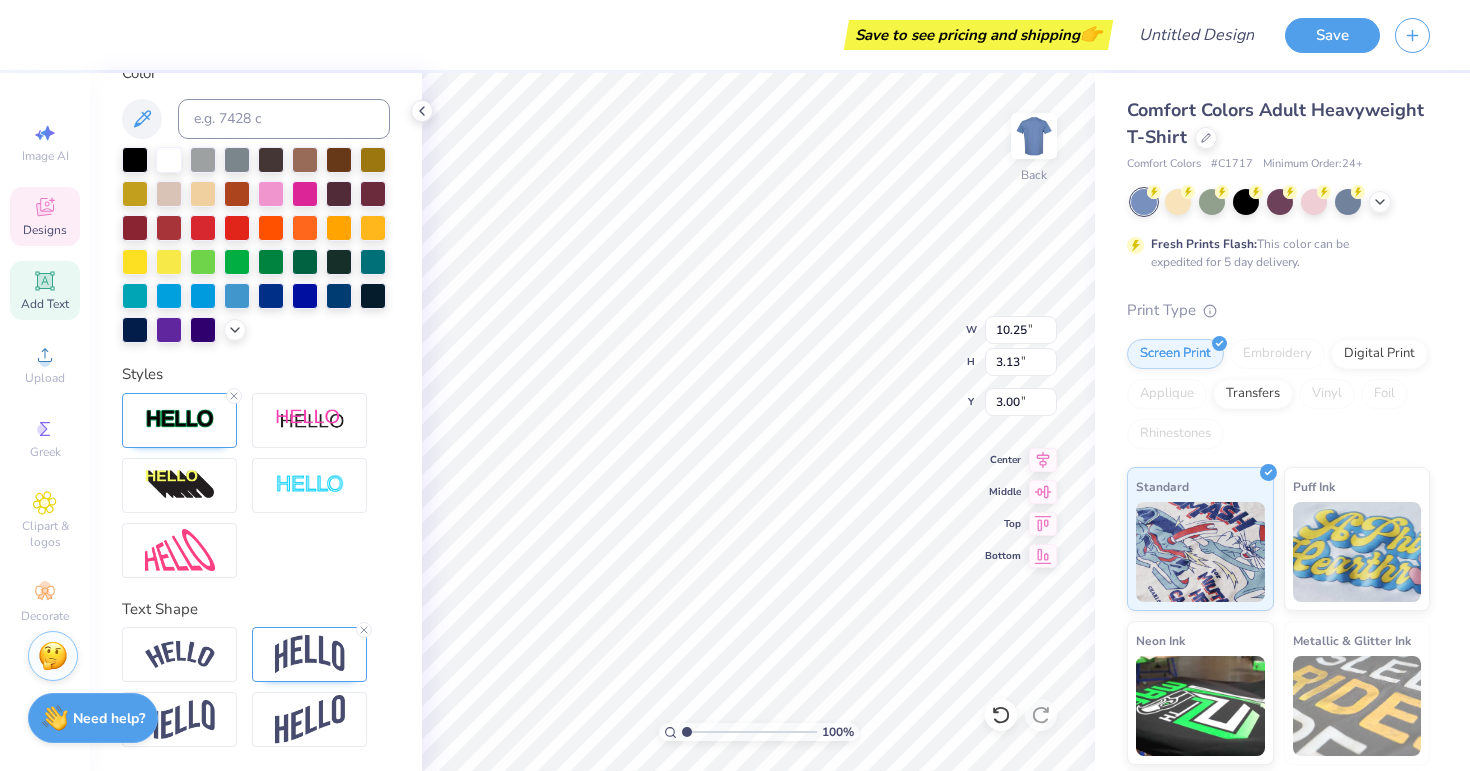 type on "3.18" 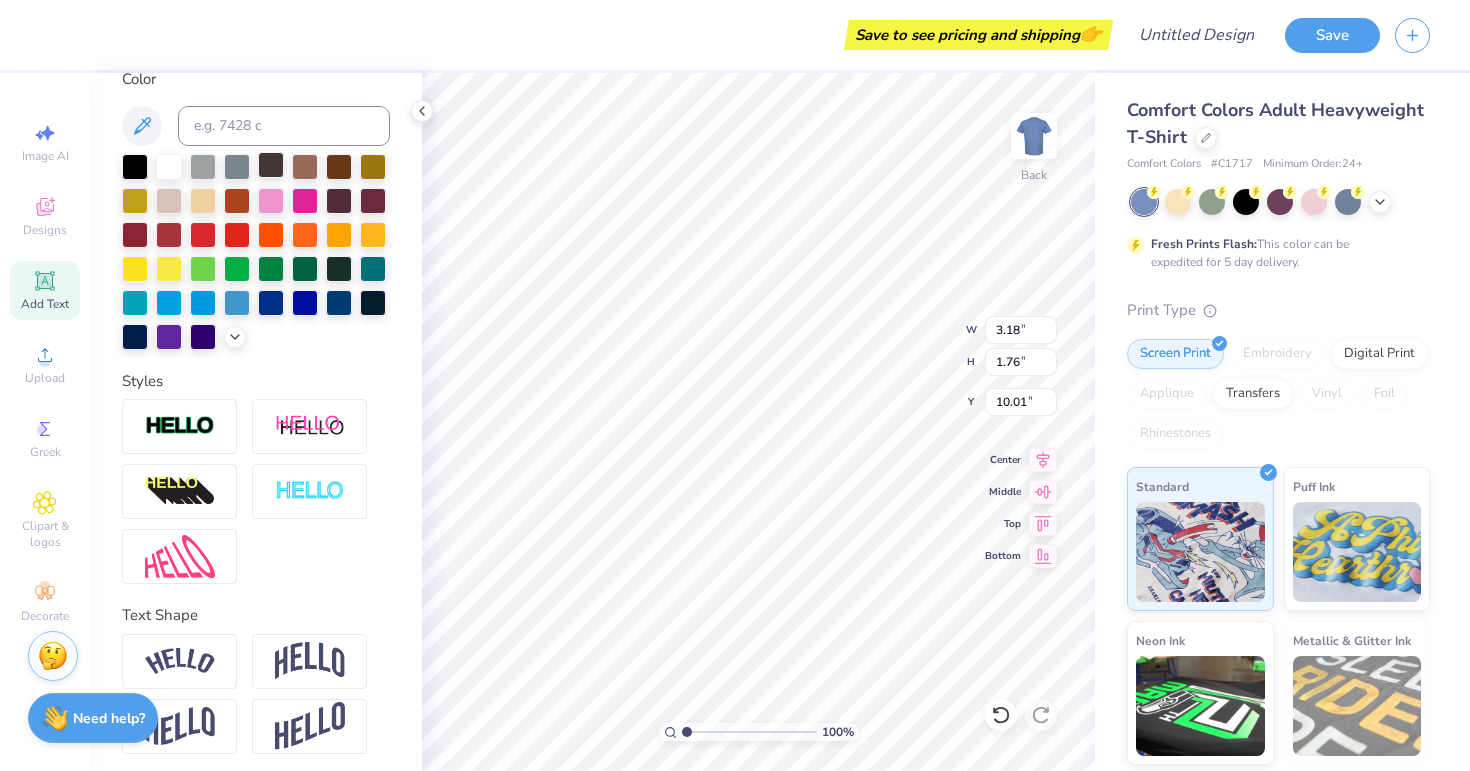 scroll, scrollTop: 391, scrollLeft: 0, axis: vertical 